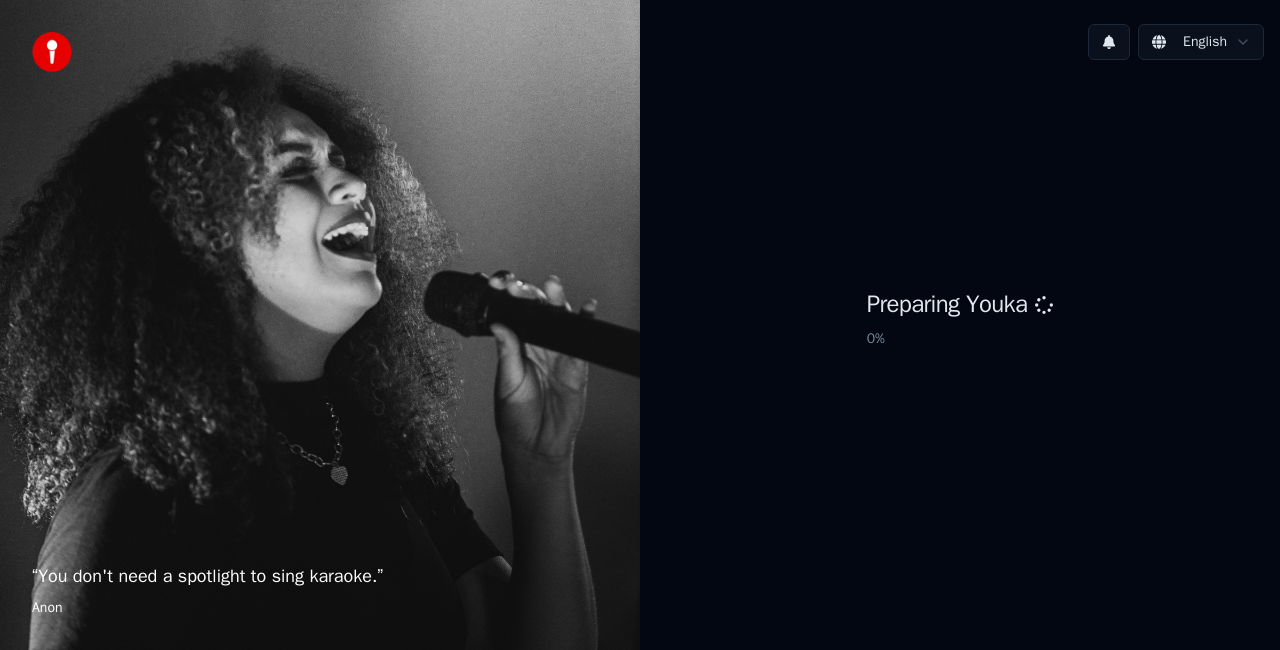 scroll, scrollTop: 0, scrollLeft: 0, axis: both 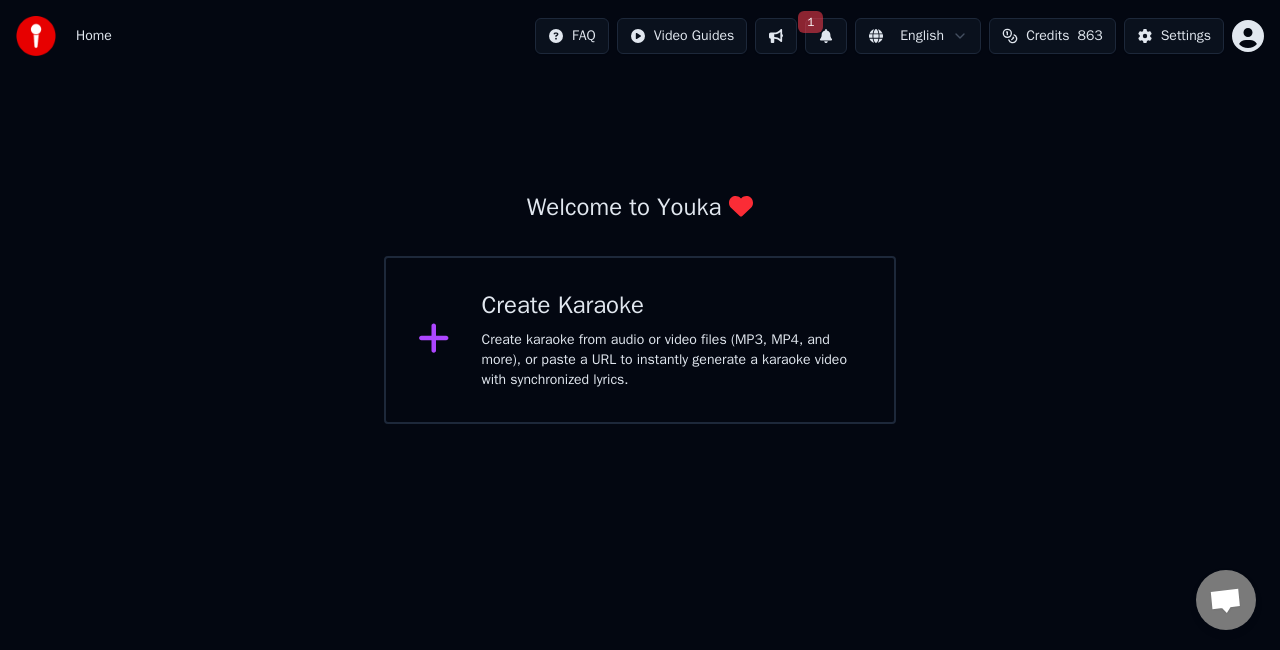 click on "1" at bounding box center [826, 36] 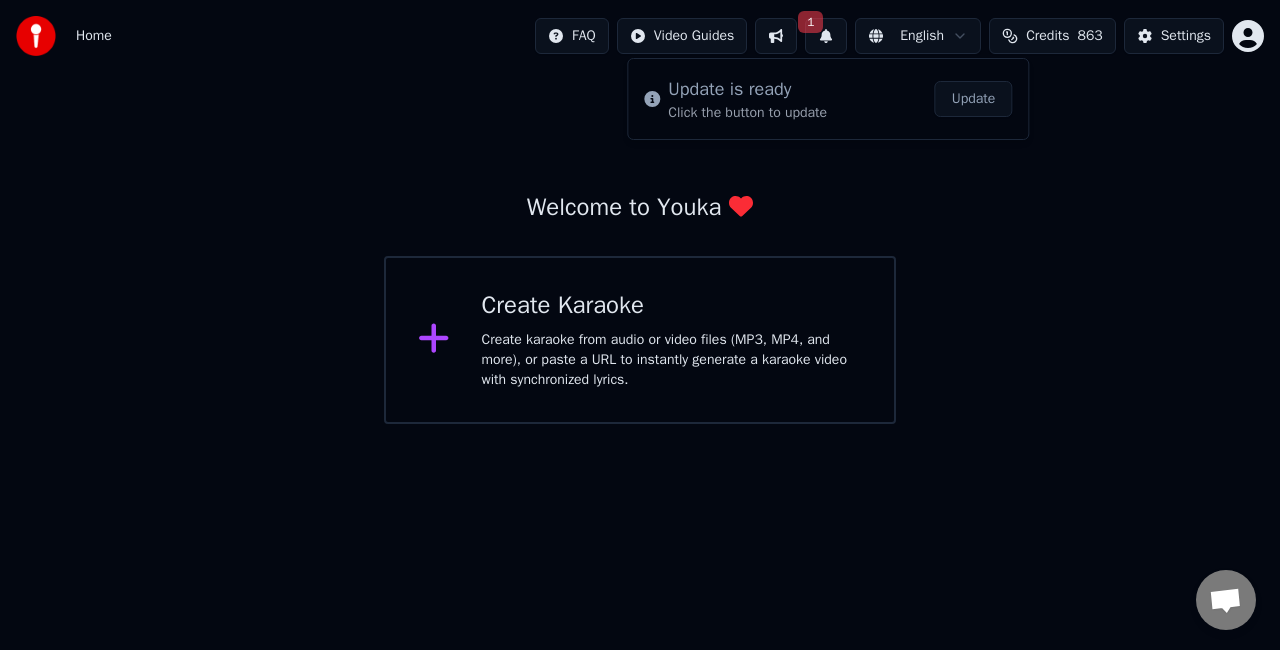 click on "Update" at bounding box center (974, 99) 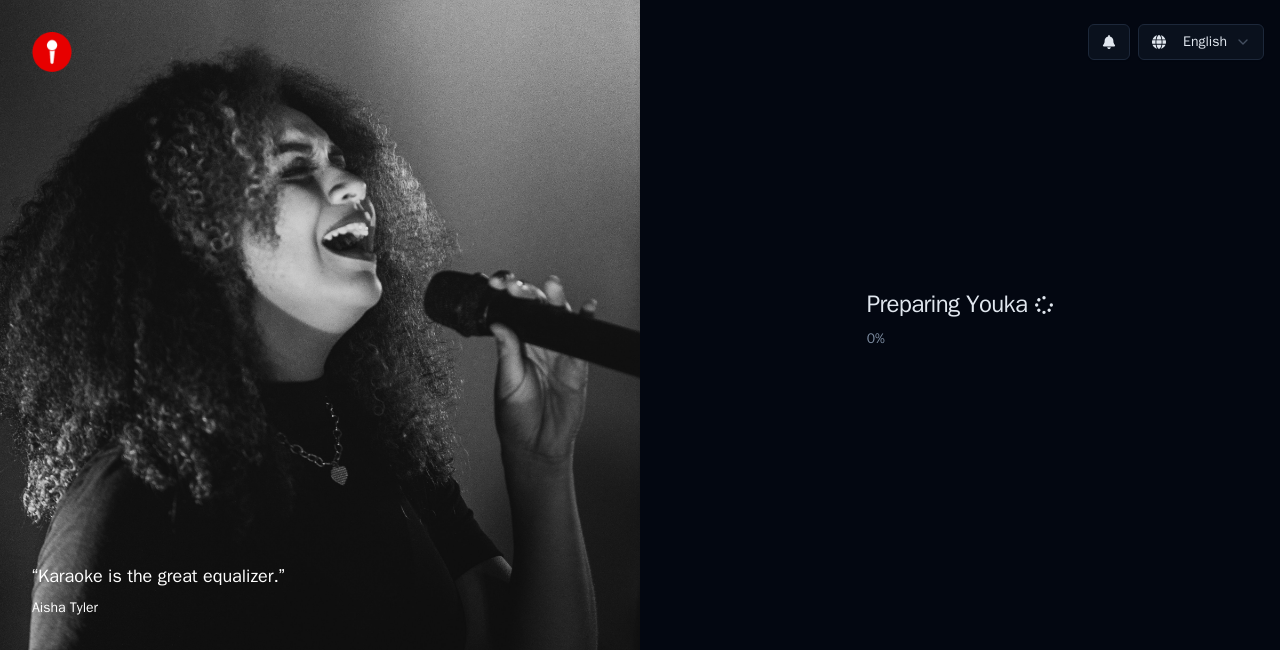 scroll, scrollTop: 0, scrollLeft: 0, axis: both 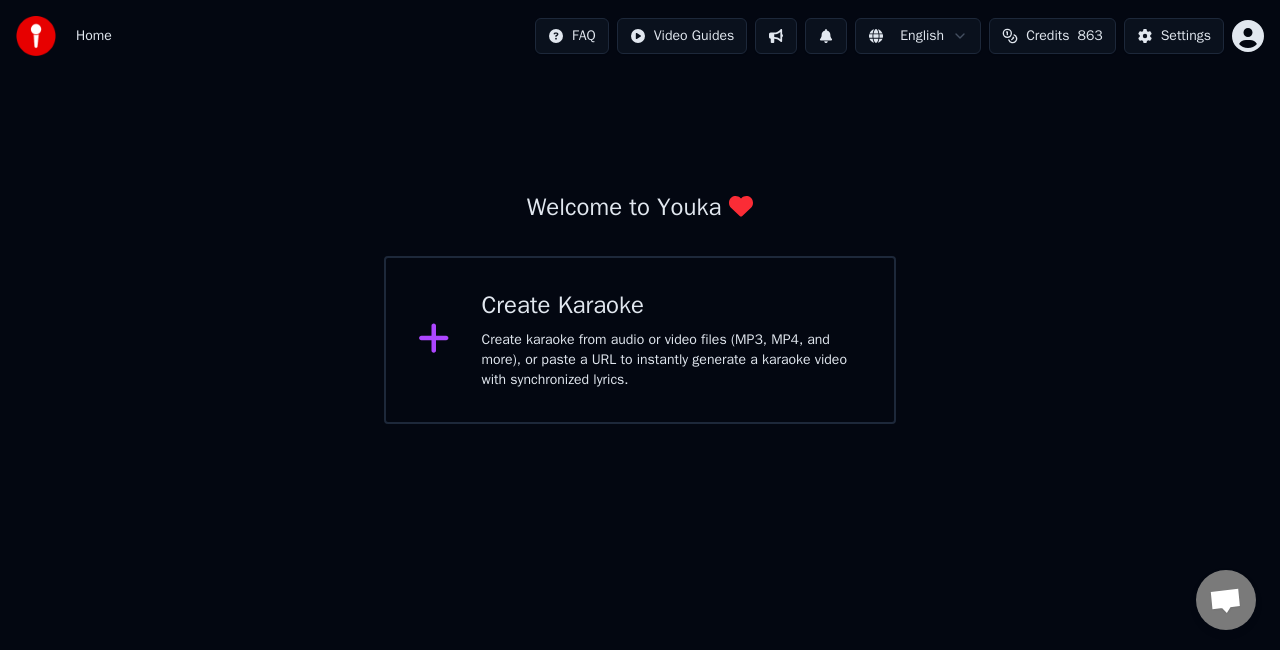 click on "Create karaoke from audio or video files (MP3, MP4, and more), or paste a URL to instantly generate a karaoke video with synchronized lyrics." at bounding box center (672, 360) 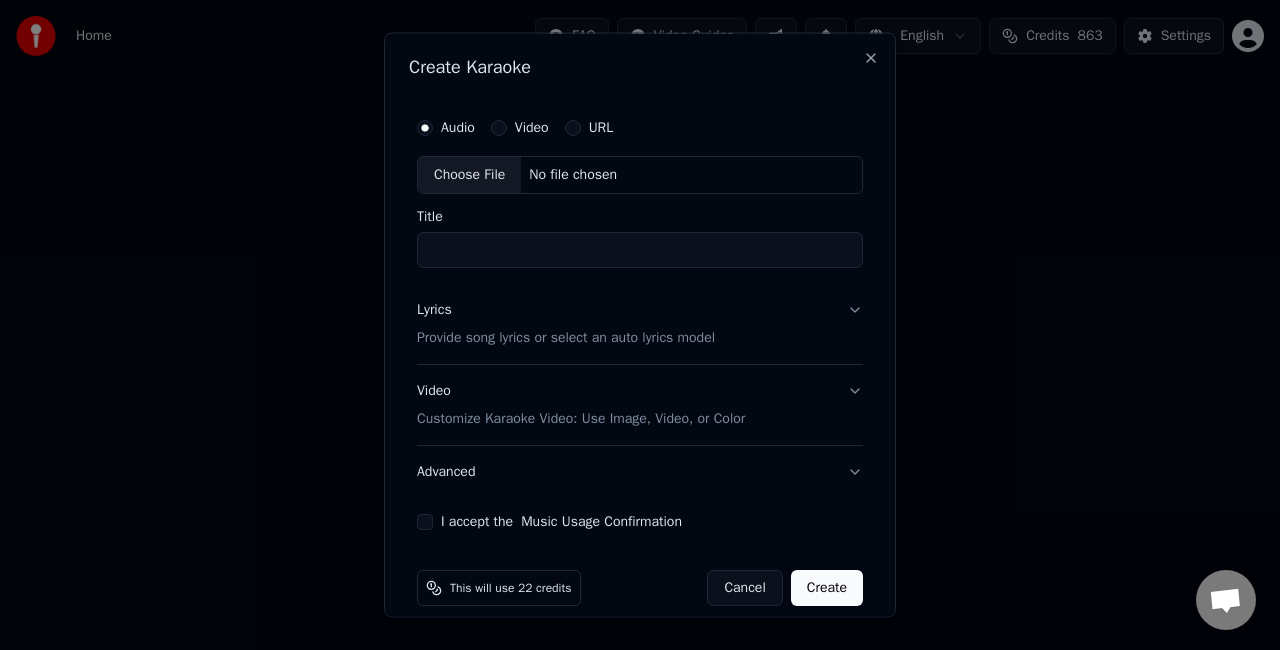 click on "URL" at bounding box center [573, 128] 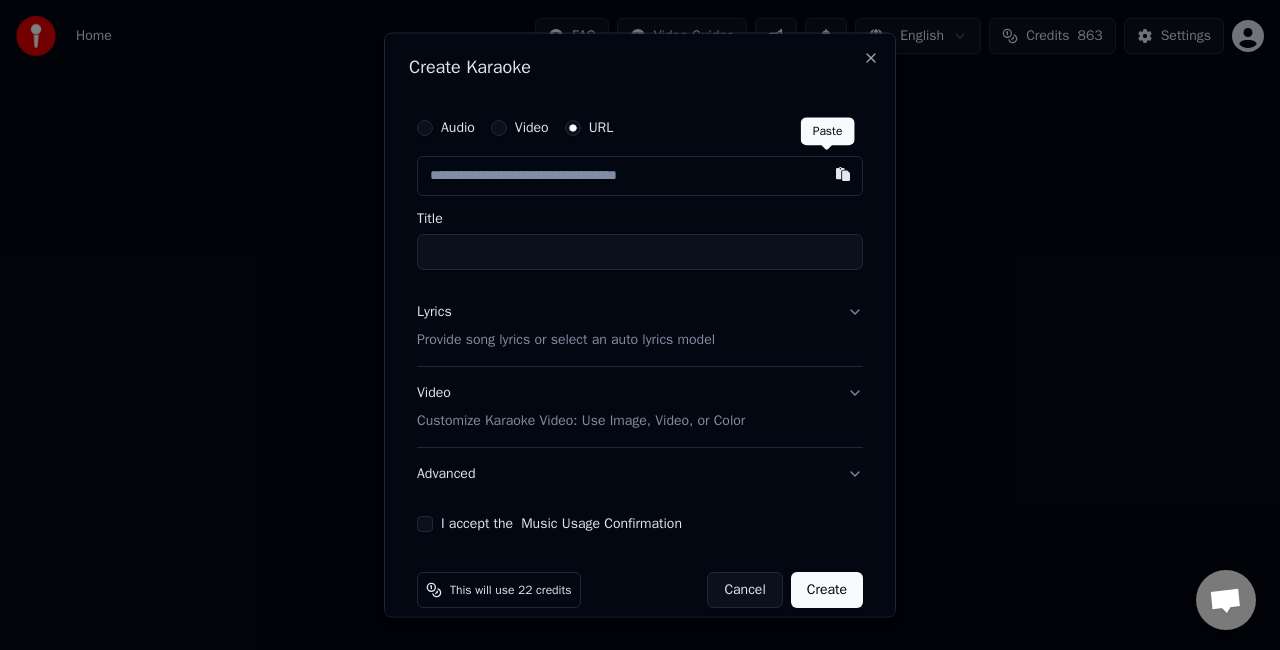 click at bounding box center [843, 174] 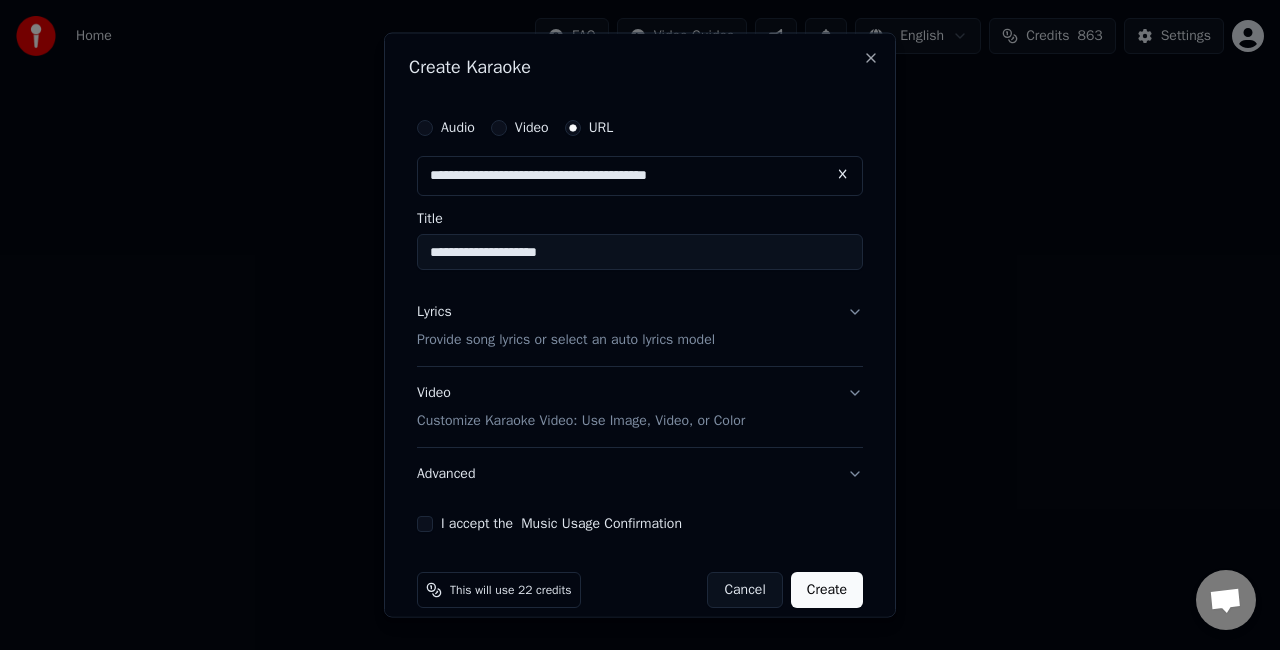 click on "**********" at bounding box center [640, 252] 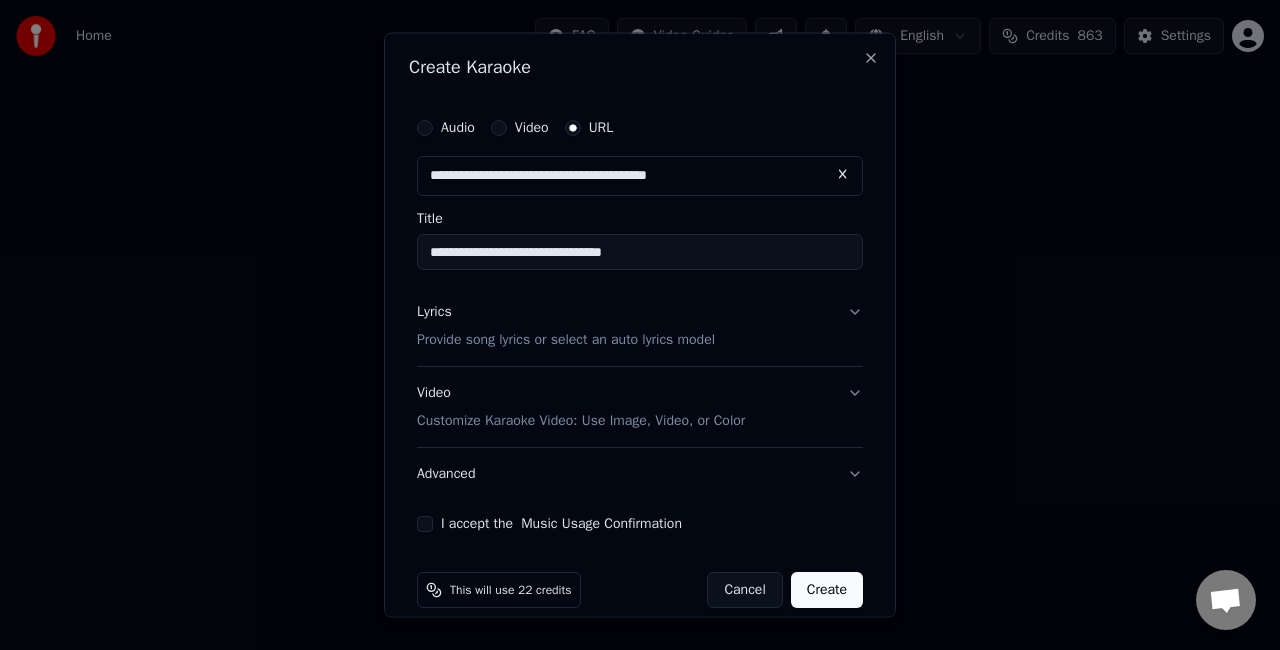 type on "**********" 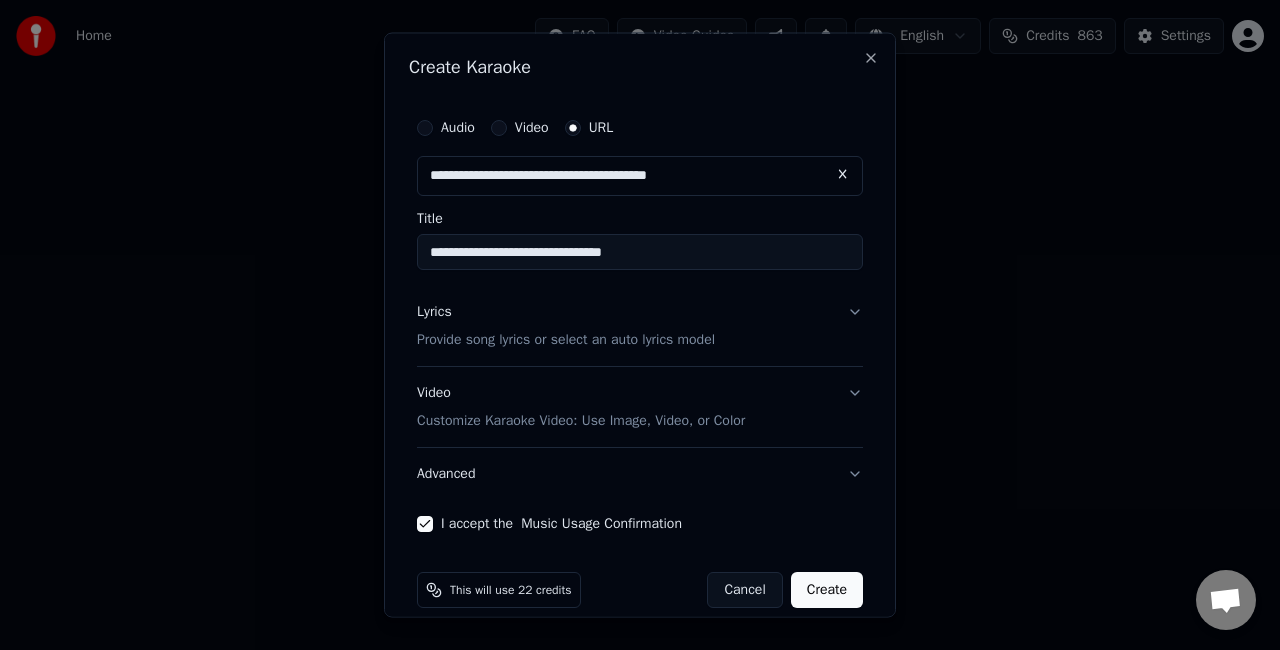 click on "Create" at bounding box center (827, 589) 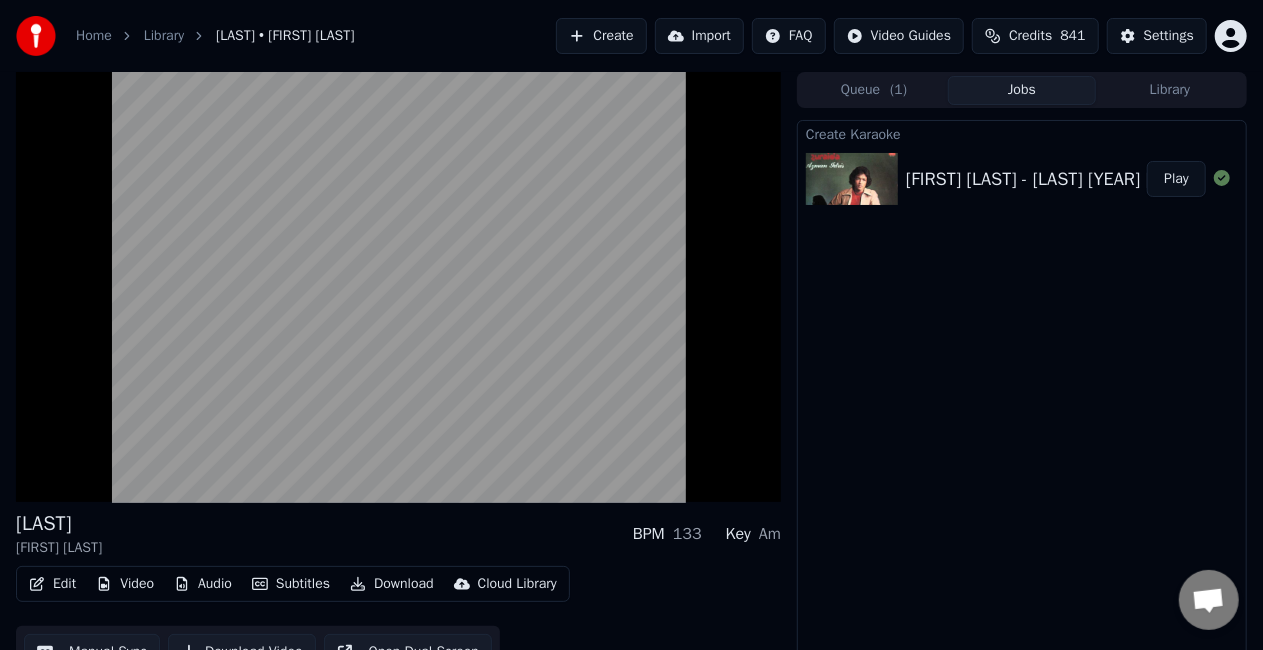 click at bounding box center (398, 287) 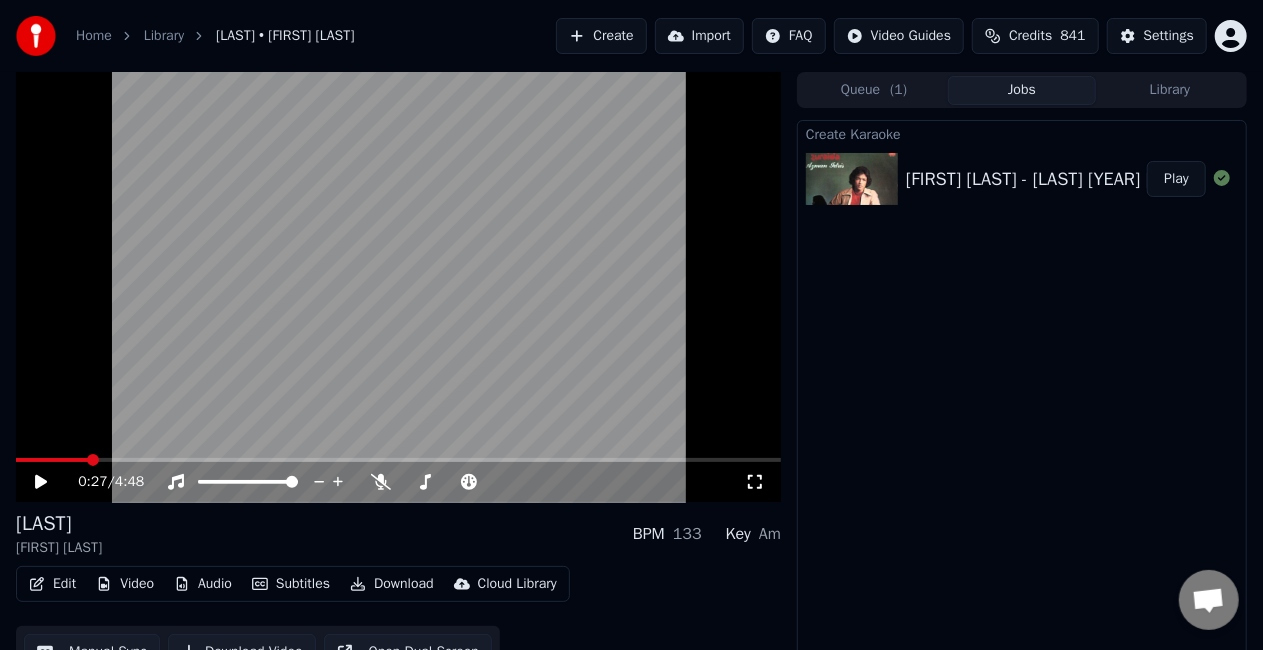 click on "Video" at bounding box center [125, 584] 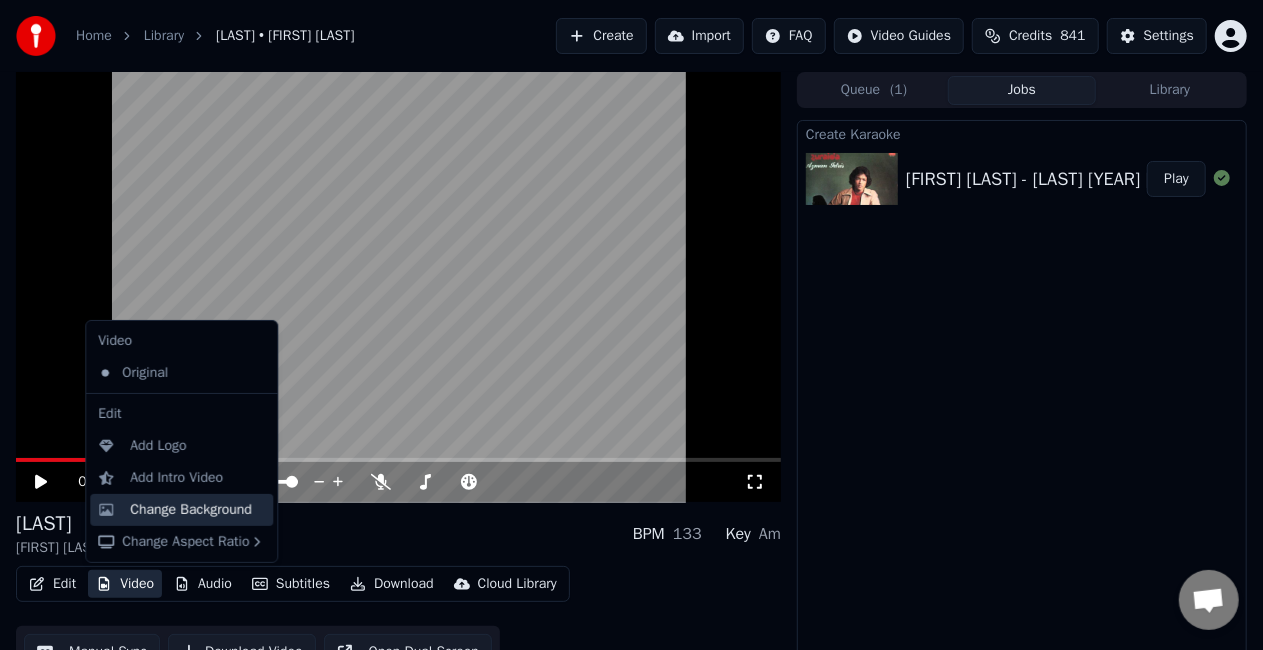 click on "Change Background" at bounding box center (191, 510) 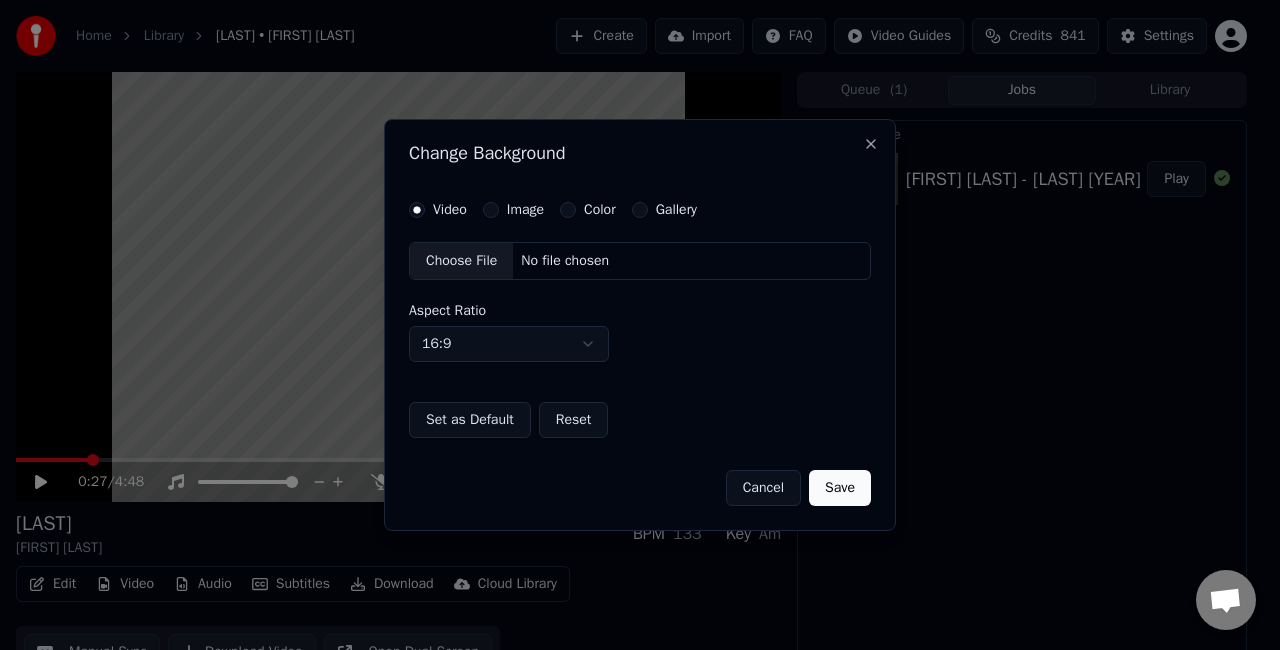 click on "Image" at bounding box center (491, 210) 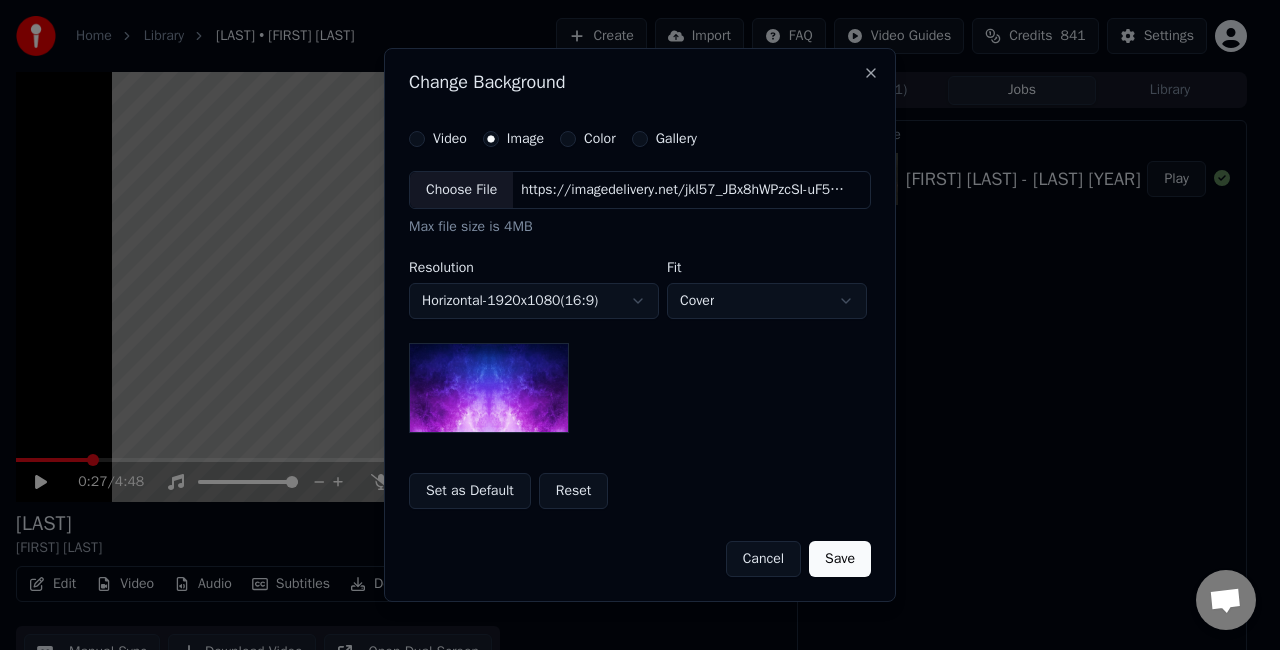 click on "Choose File" at bounding box center (461, 190) 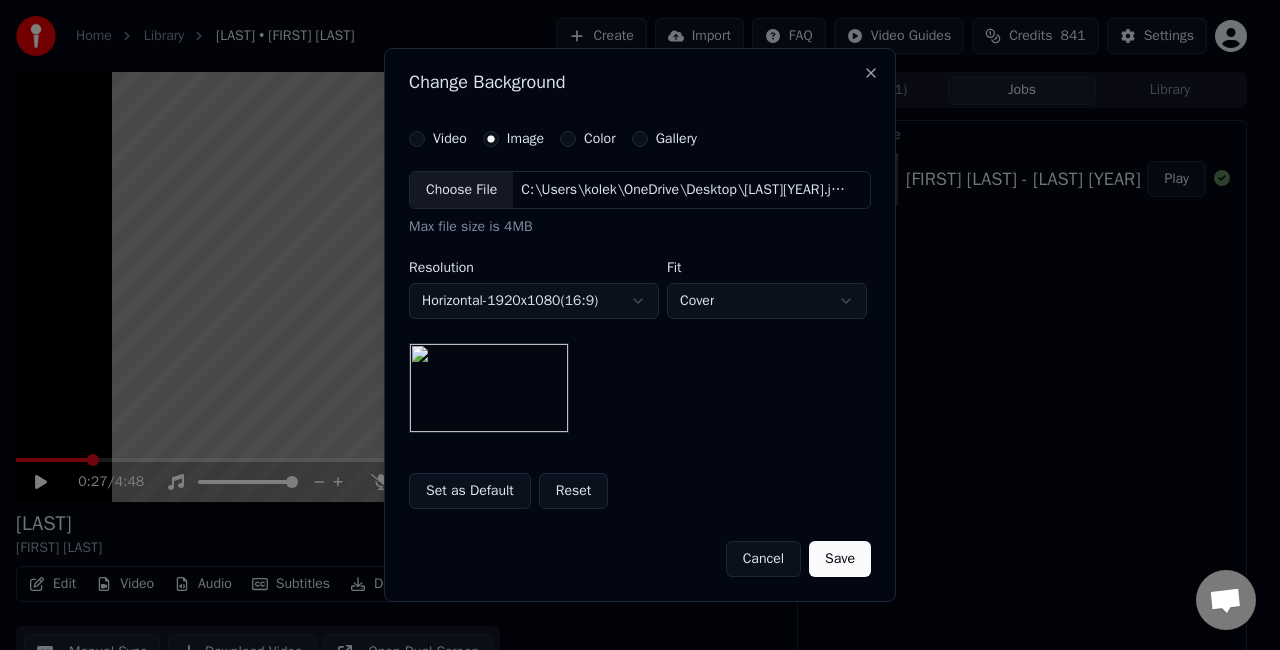 click on "Save" at bounding box center (840, 559) 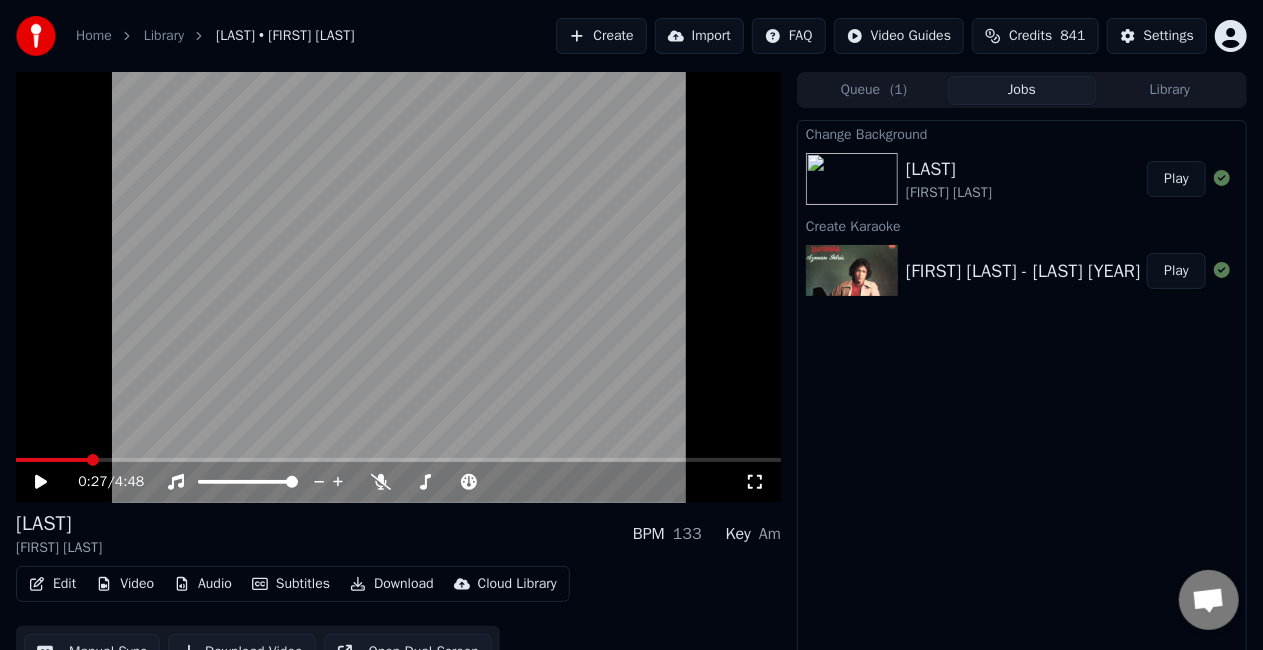 click on "Change Background [LAST] [FIRST] Play Create Karaoke [FIRST] [LAST] - [LAST] [YEAR] [INITIAL]@[INITIAL] Play" at bounding box center (1022, 396) 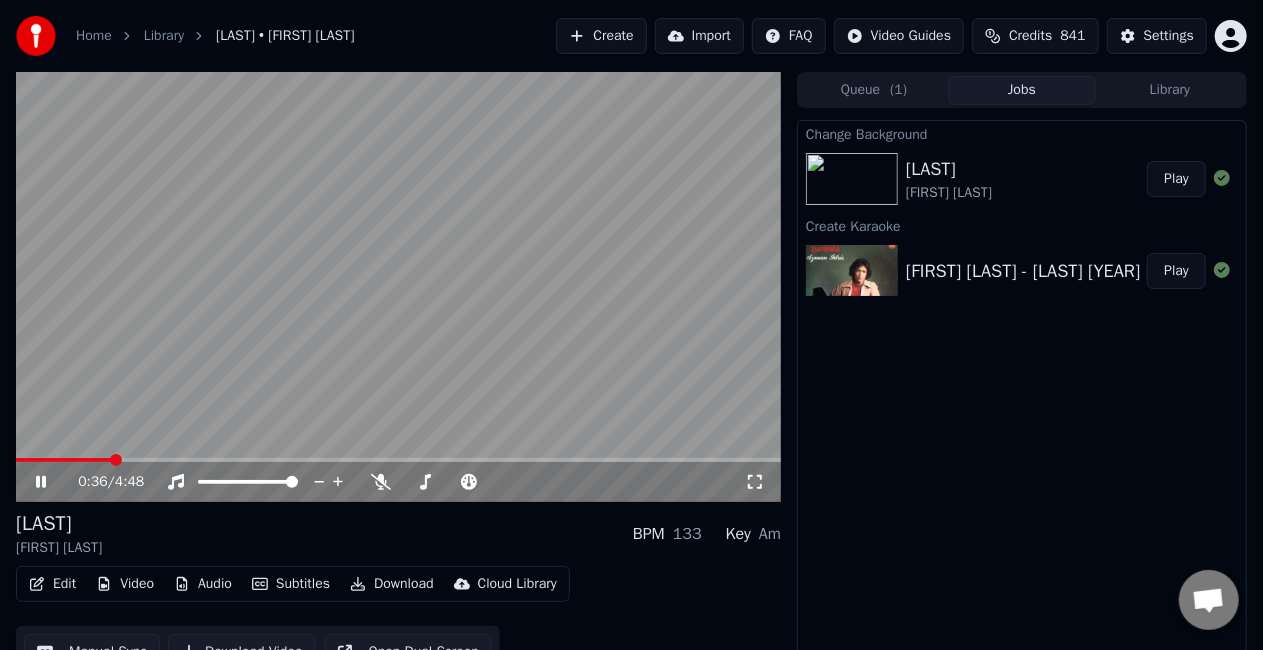 click 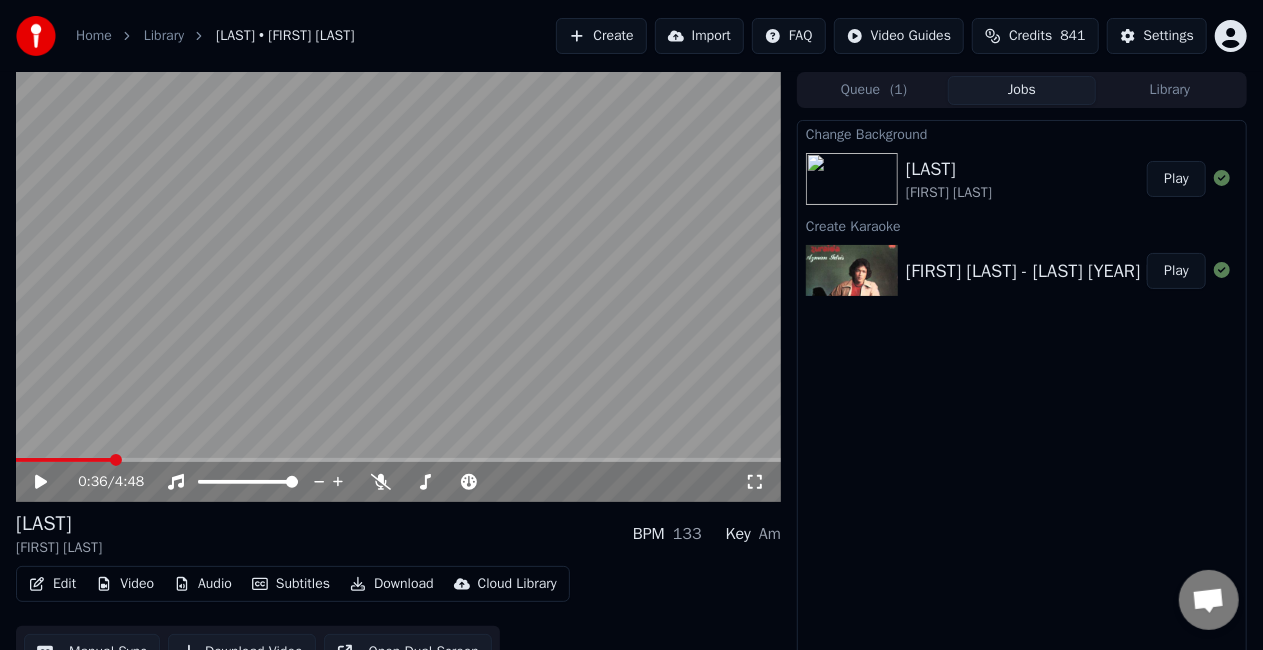 click on "Edit" at bounding box center [52, 584] 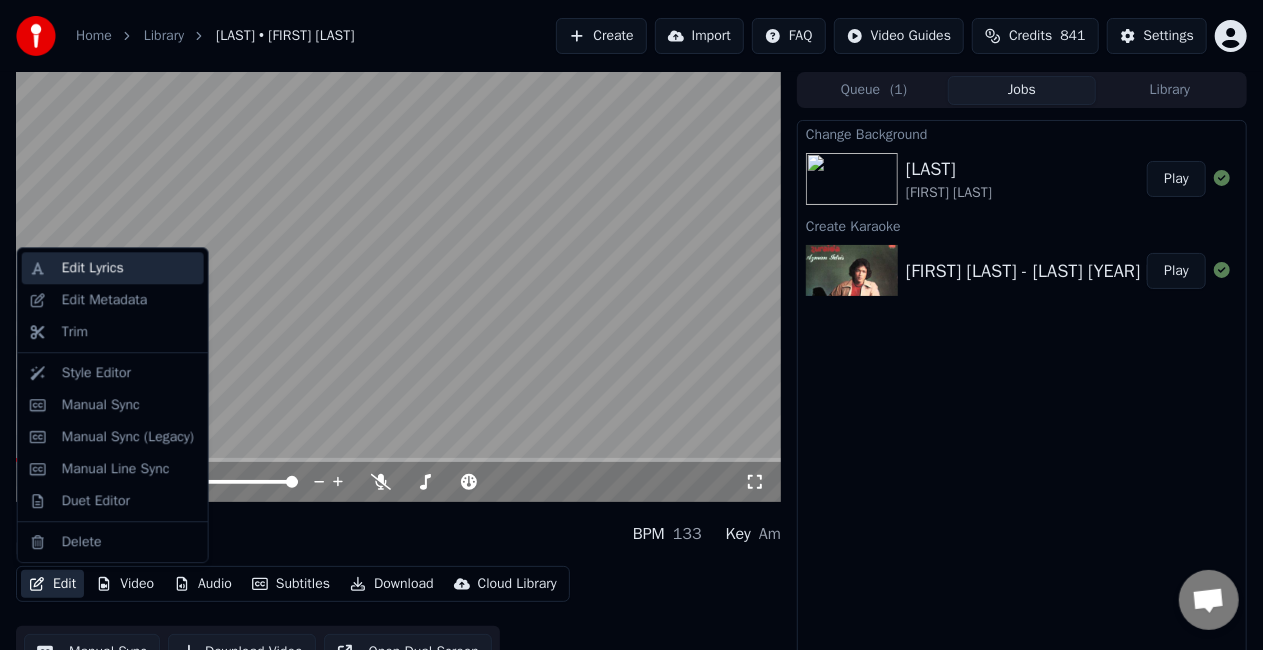 click on "Edit Lyrics" at bounding box center (129, 268) 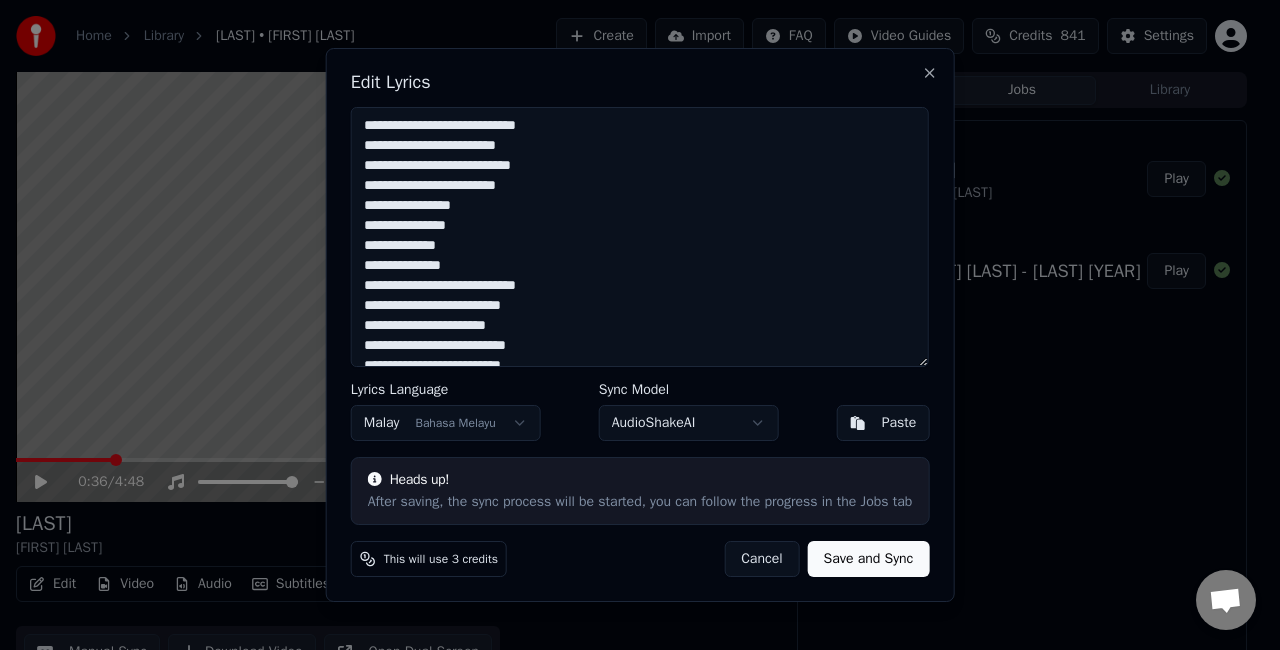 click on "**********" at bounding box center [640, 237] 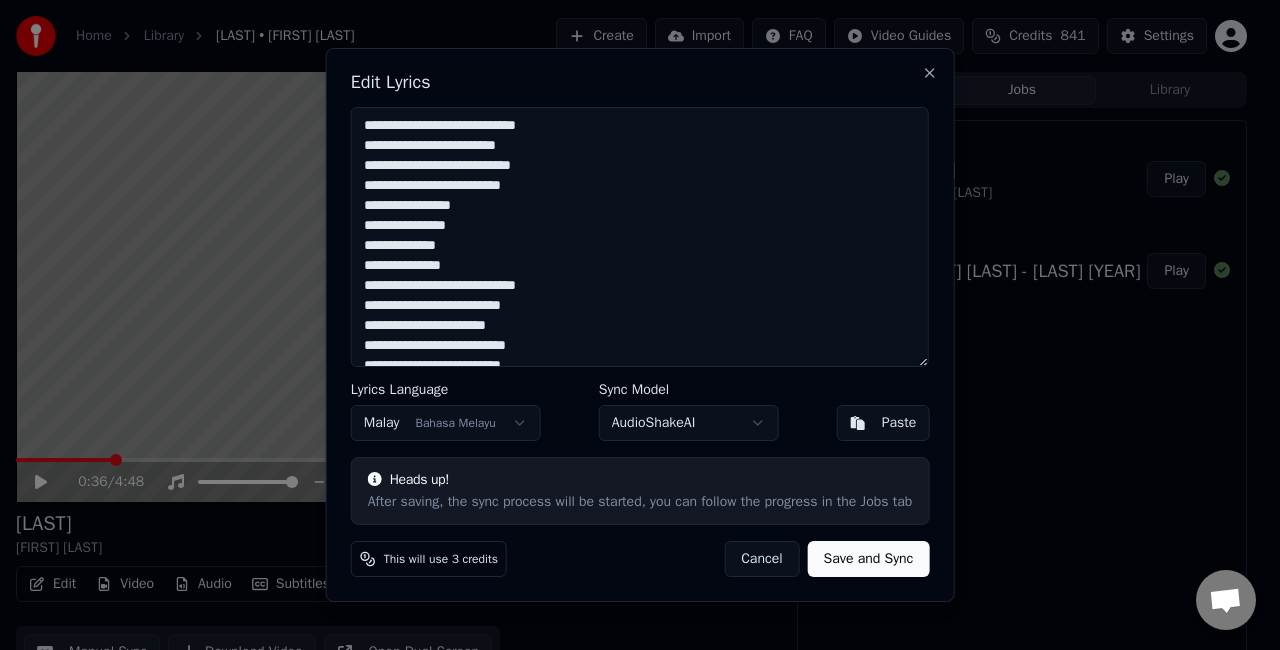 click on "**********" at bounding box center (640, 237) 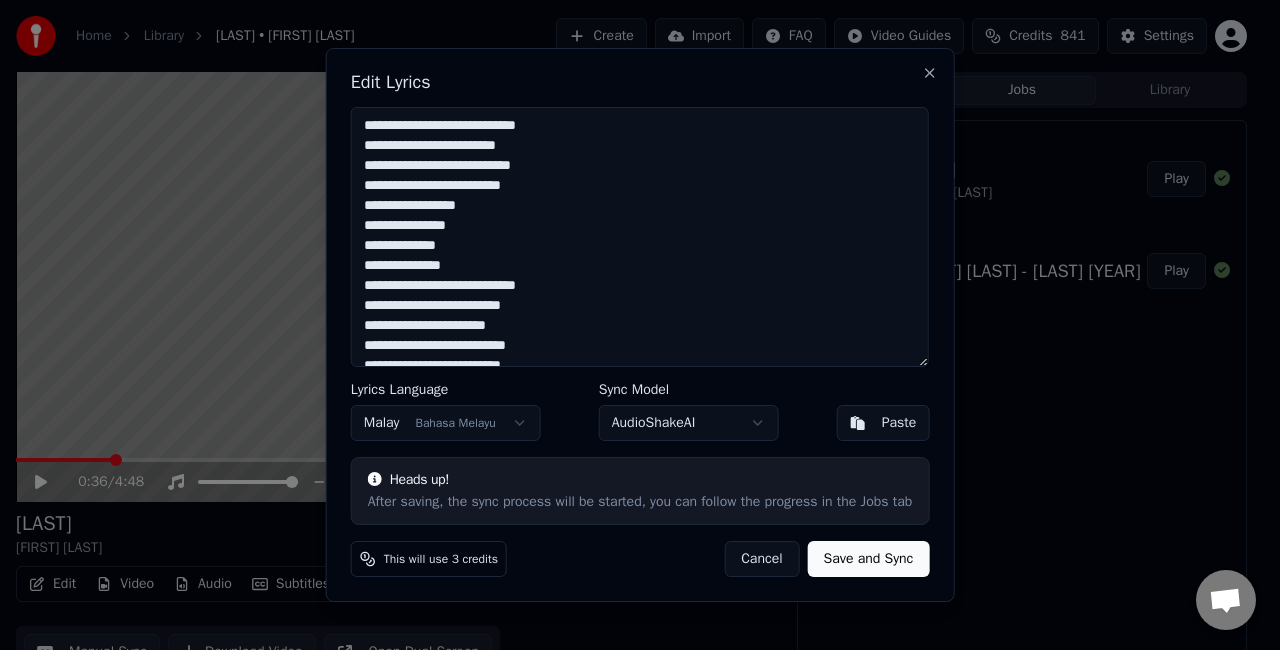 click on "**********" at bounding box center (640, 237) 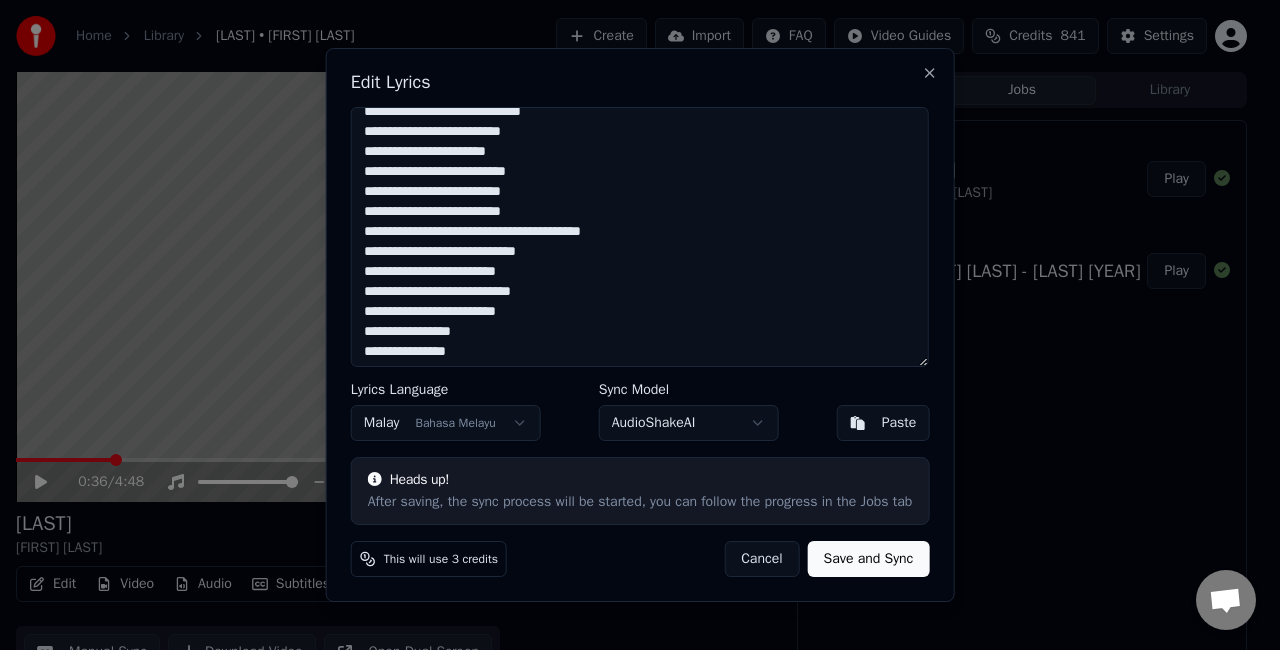 scroll, scrollTop: 200, scrollLeft: 0, axis: vertical 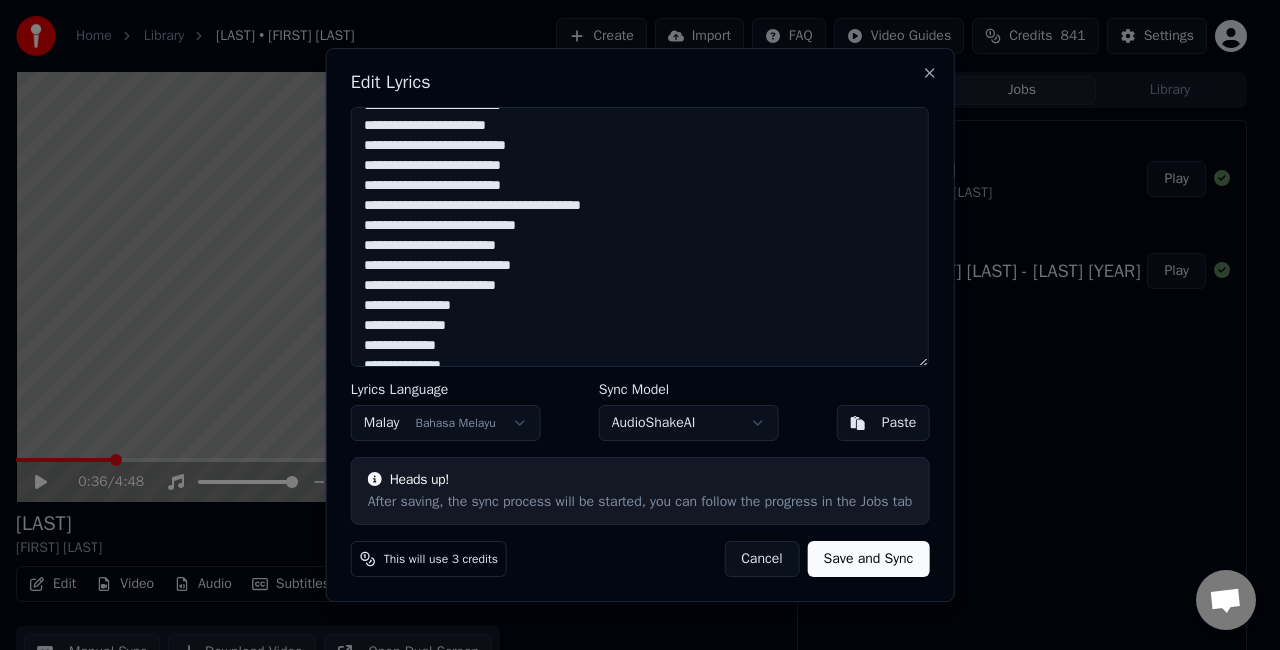 click on "**********" at bounding box center [640, 237] 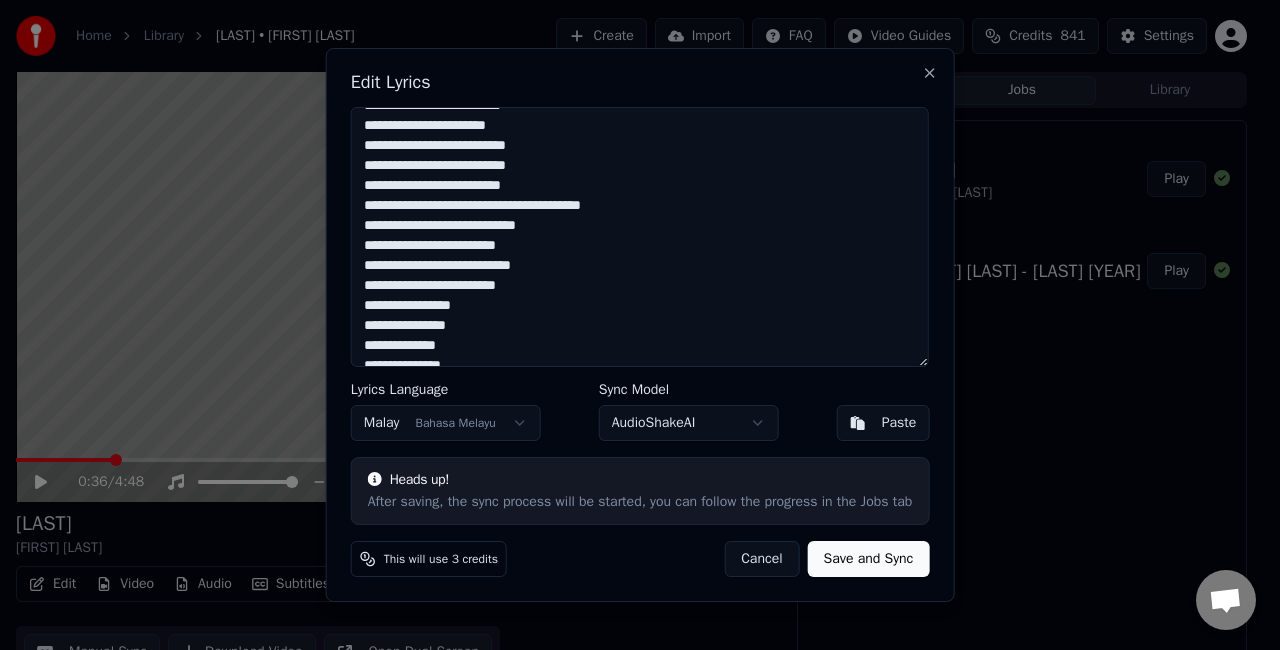 click on "**********" at bounding box center (640, 237) 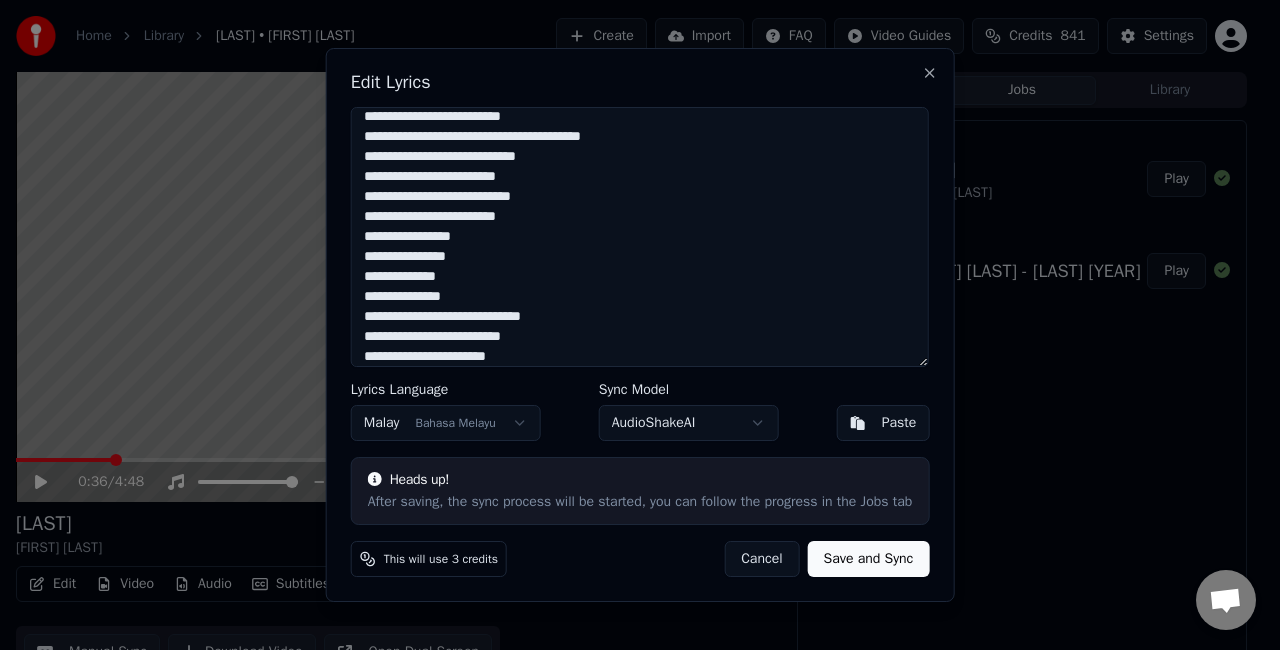 scroll, scrollTop: 300, scrollLeft: 0, axis: vertical 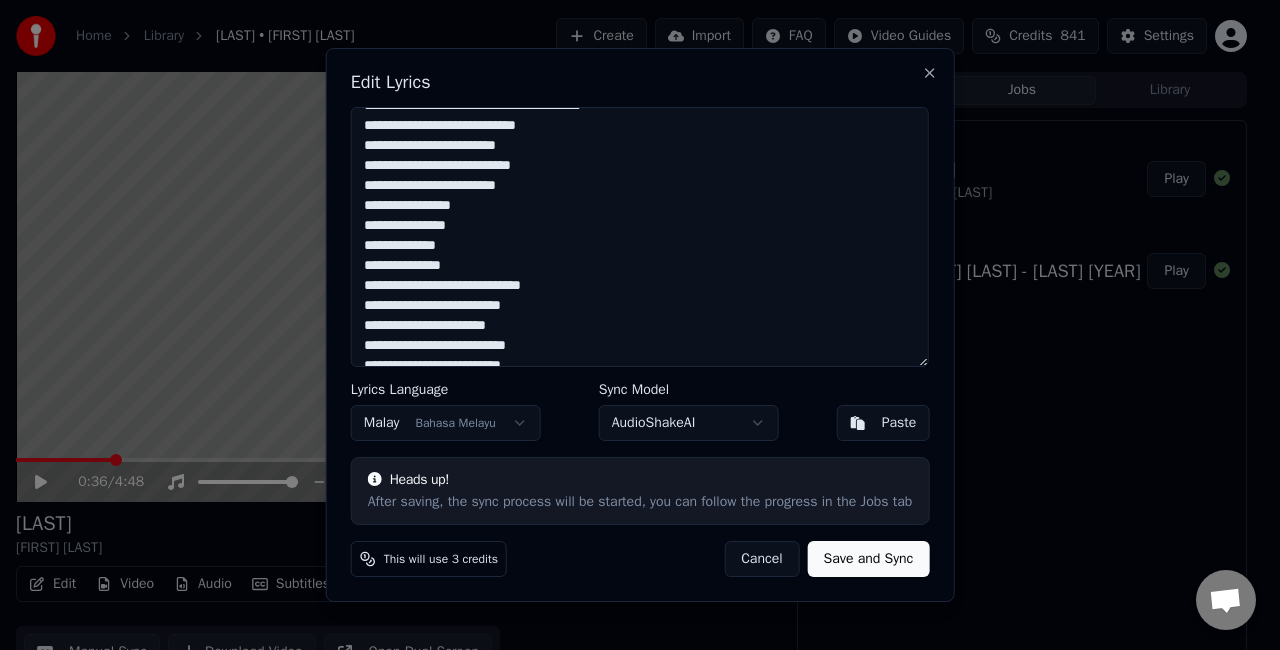 click on "**********" at bounding box center (640, 237) 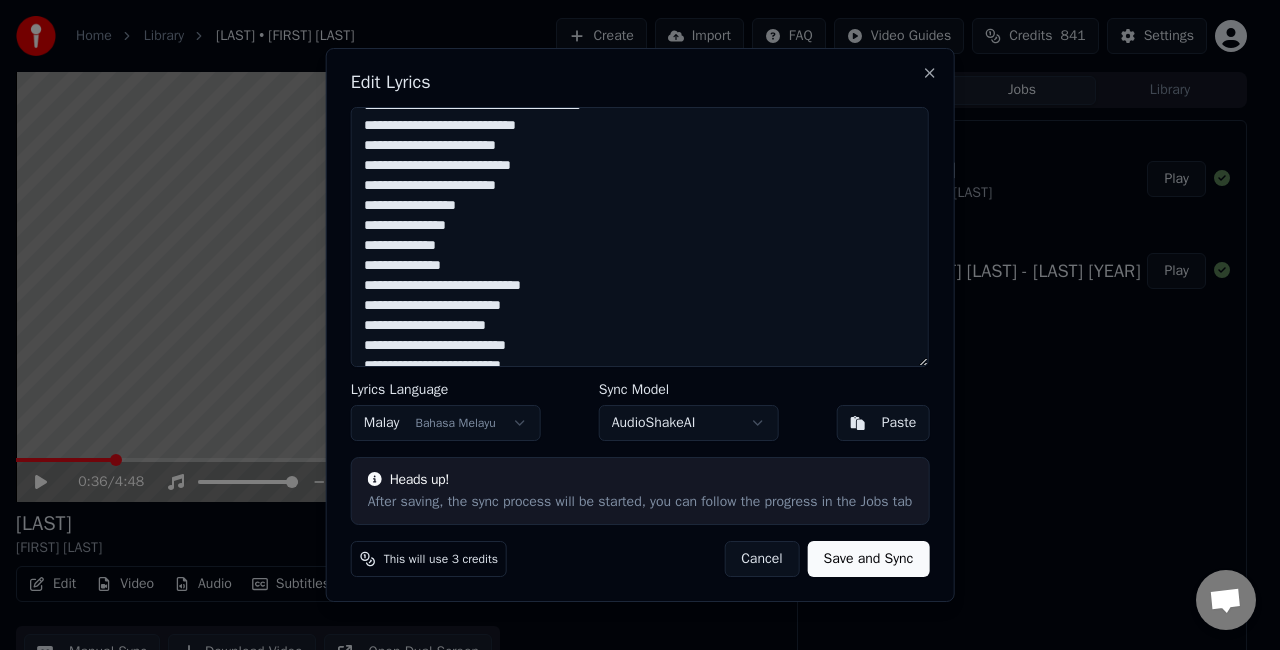 scroll, scrollTop: 376, scrollLeft: 0, axis: vertical 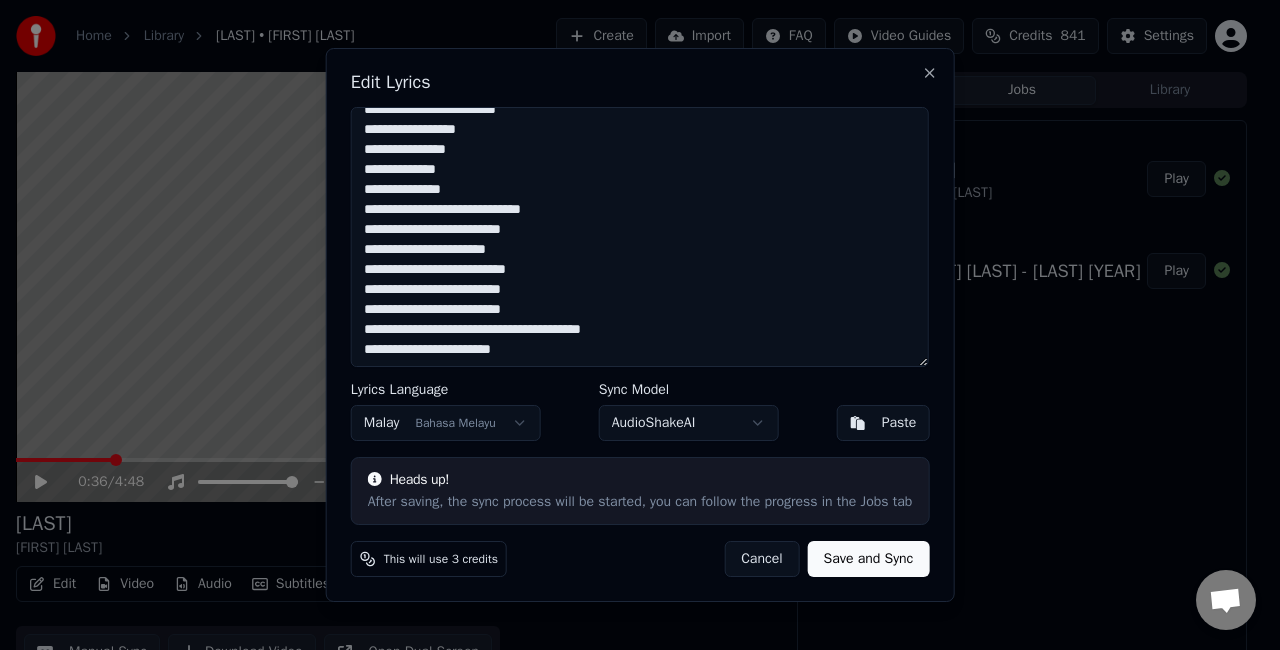click on "**********" at bounding box center (640, 237) 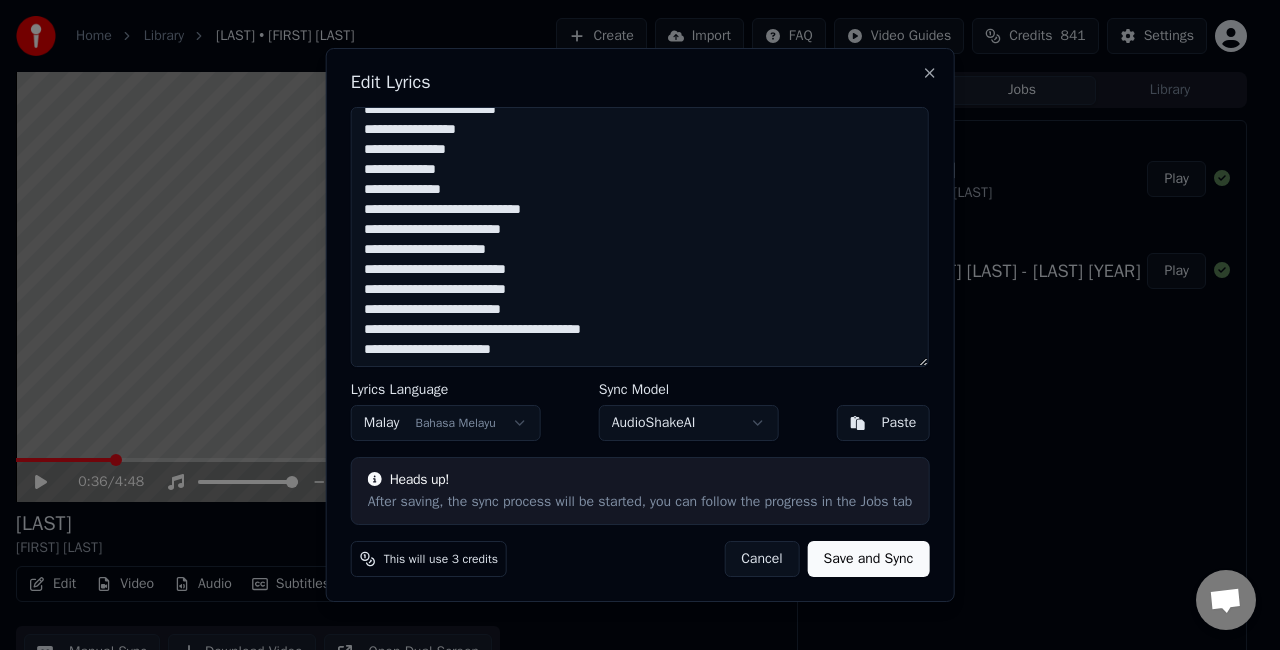 click on "**********" at bounding box center [640, 237] 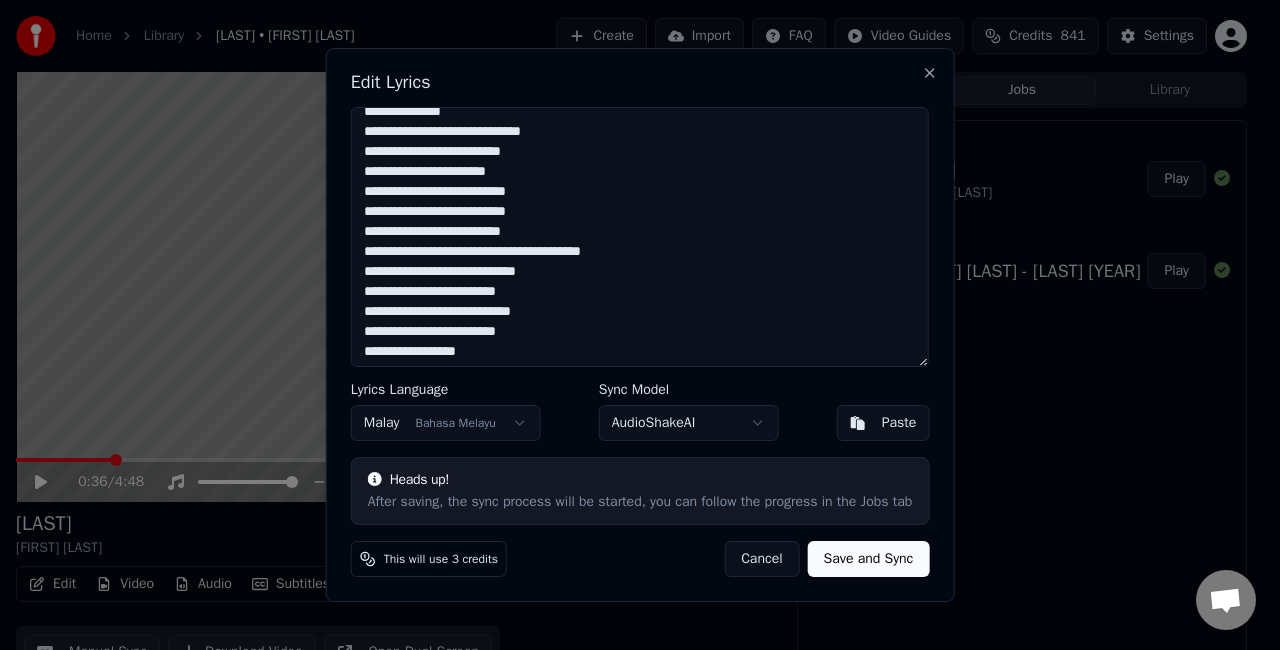 scroll, scrollTop: 200, scrollLeft: 0, axis: vertical 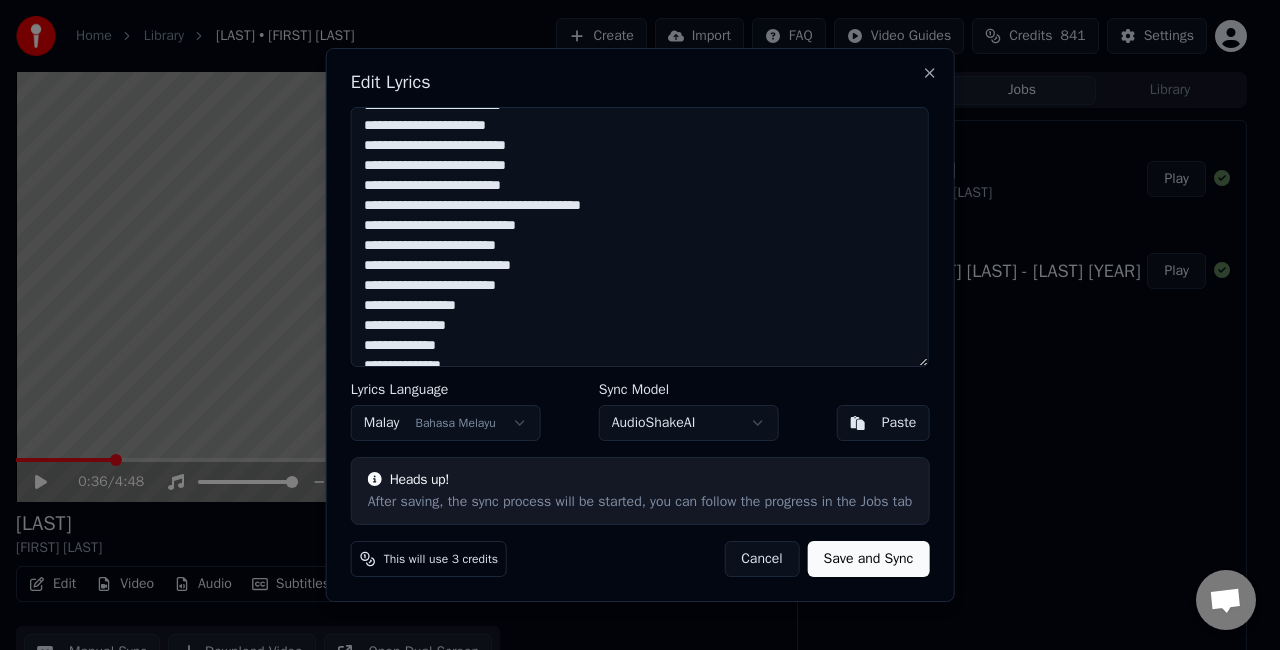 click on "**********" at bounding box center [640, 237] 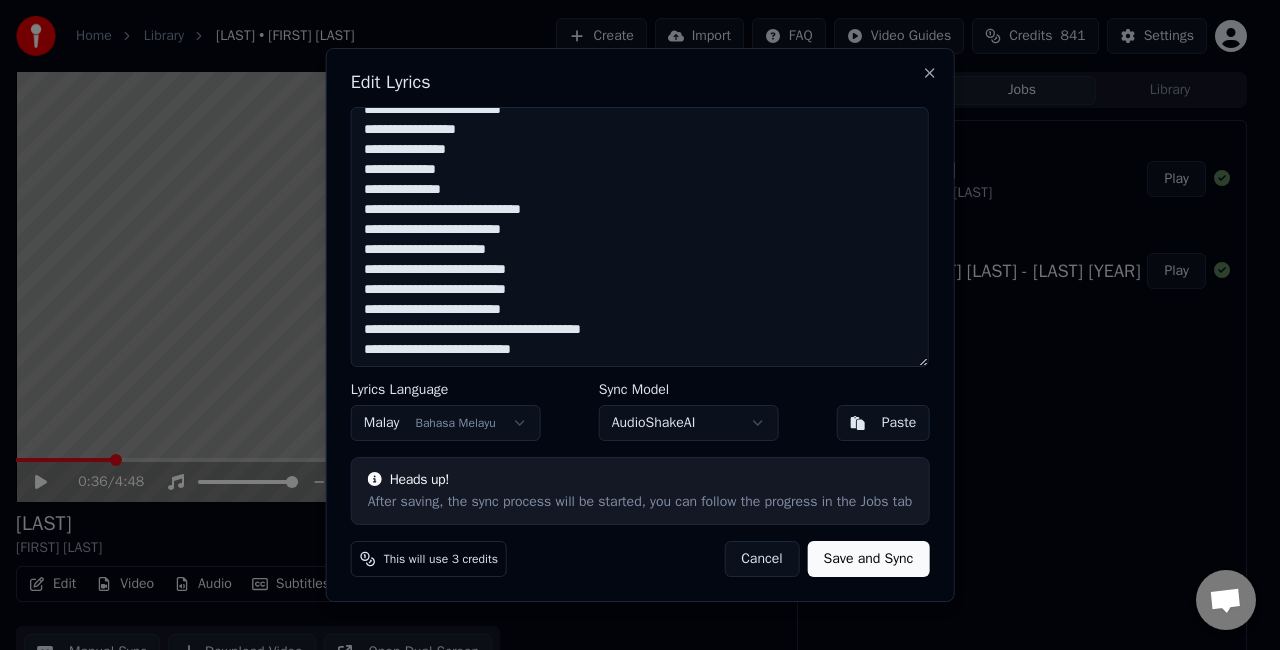scroll, scrollTop: 376, scrollLeft: 0, axis: vertical 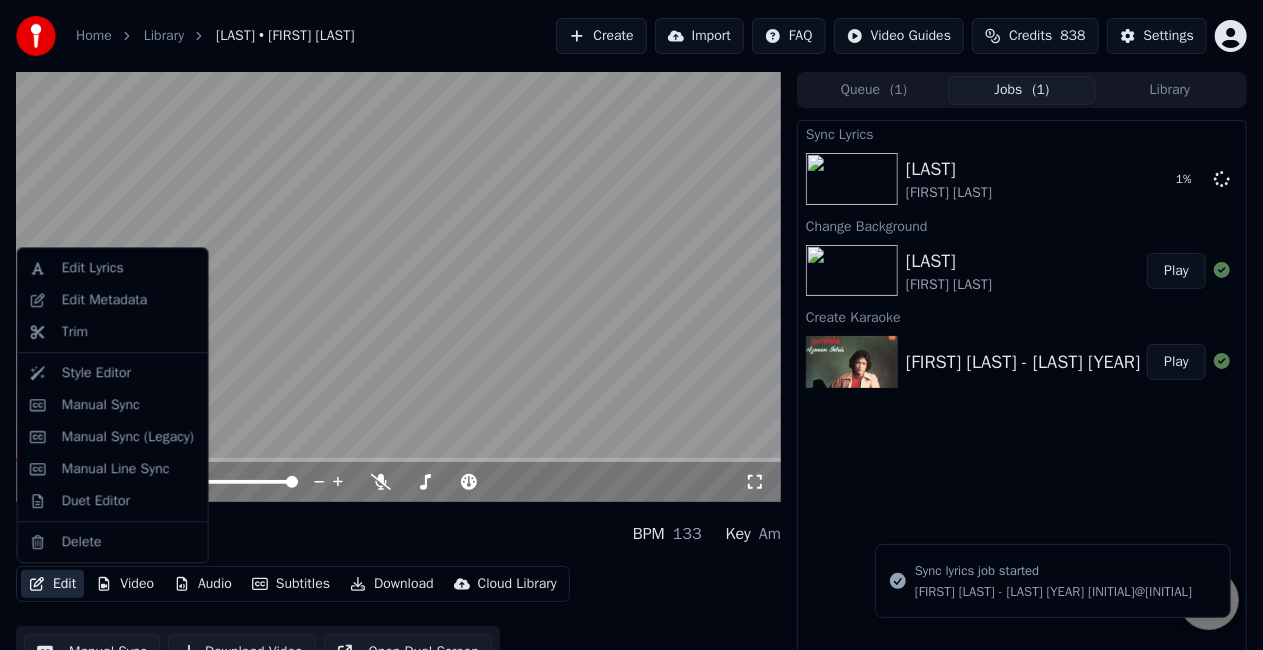 click on "Edit" at bounding box center (52, 584) 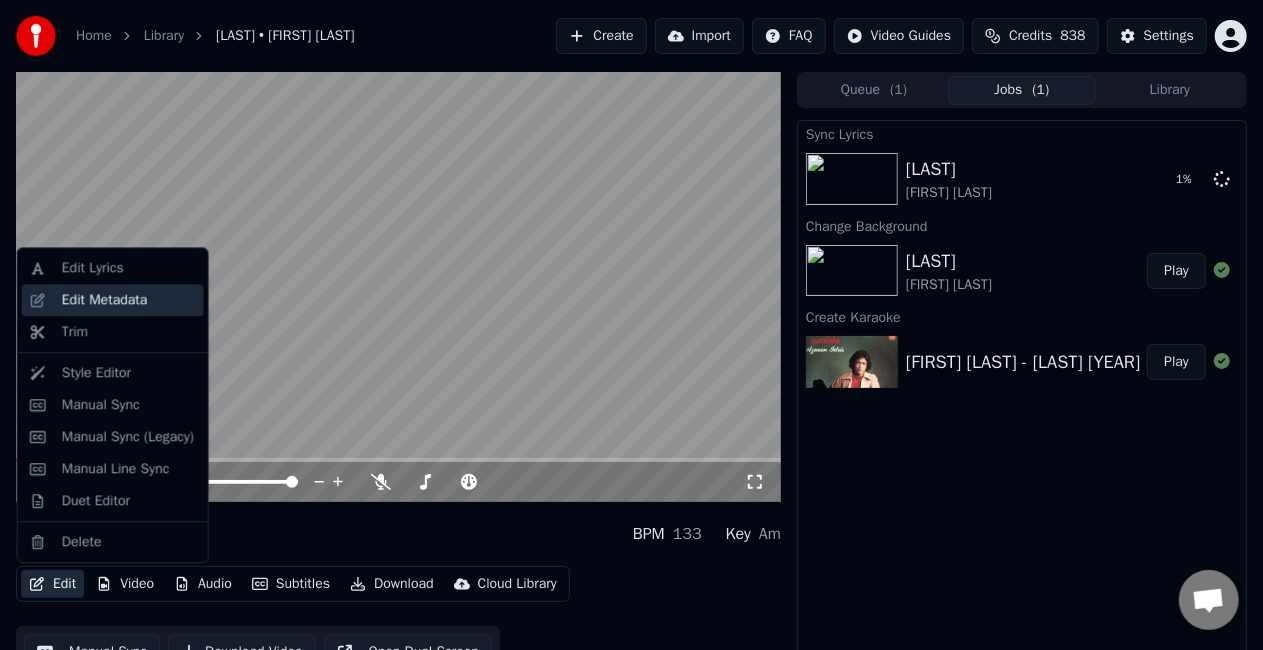 click on "Edit Metadata" at bounding box center [105, 300] 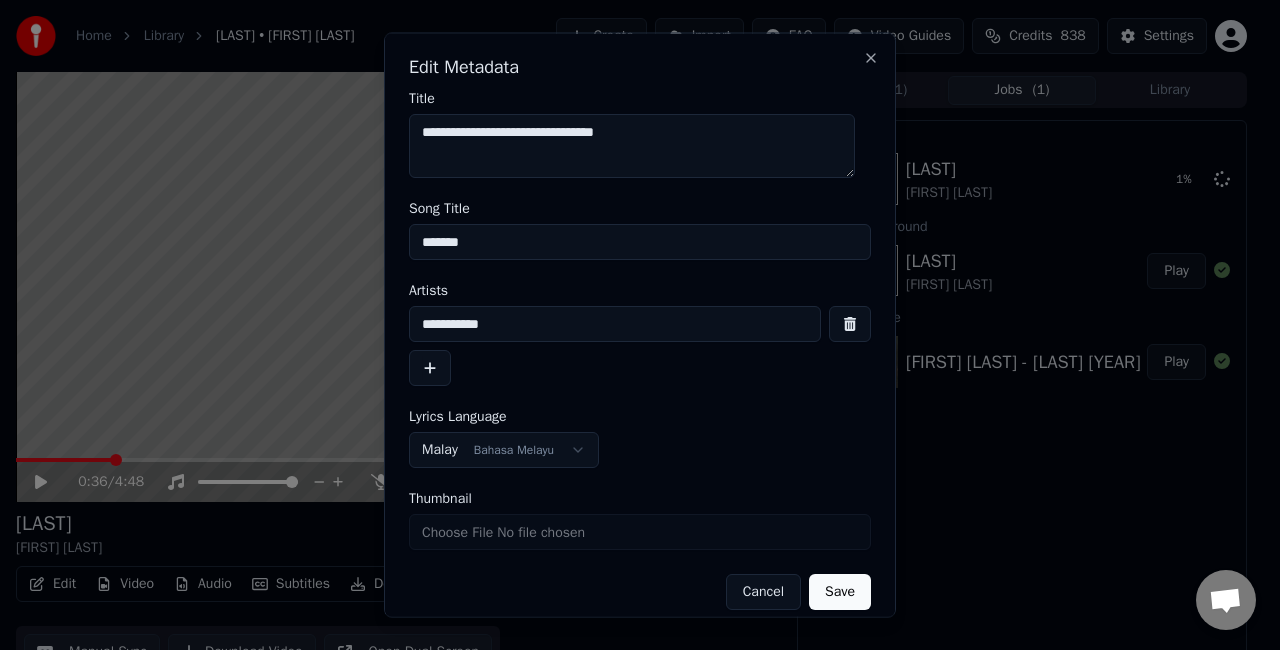 click on "*******" at bounding box center [640, 242] 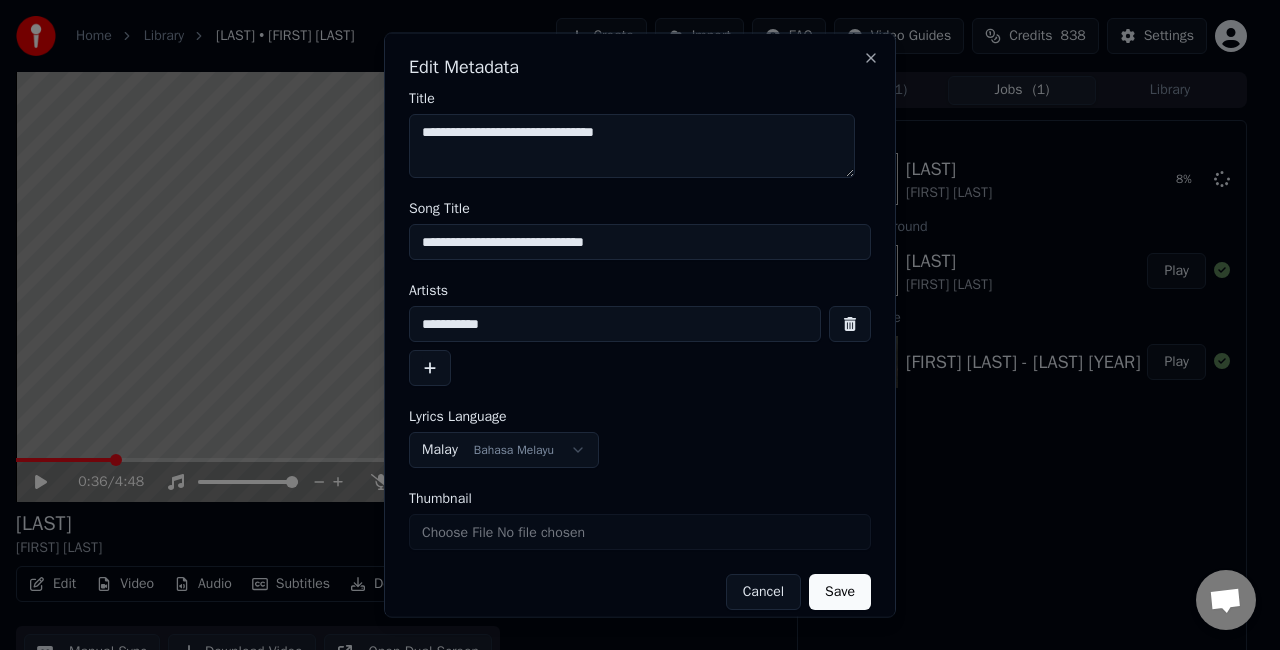 type on "**********" 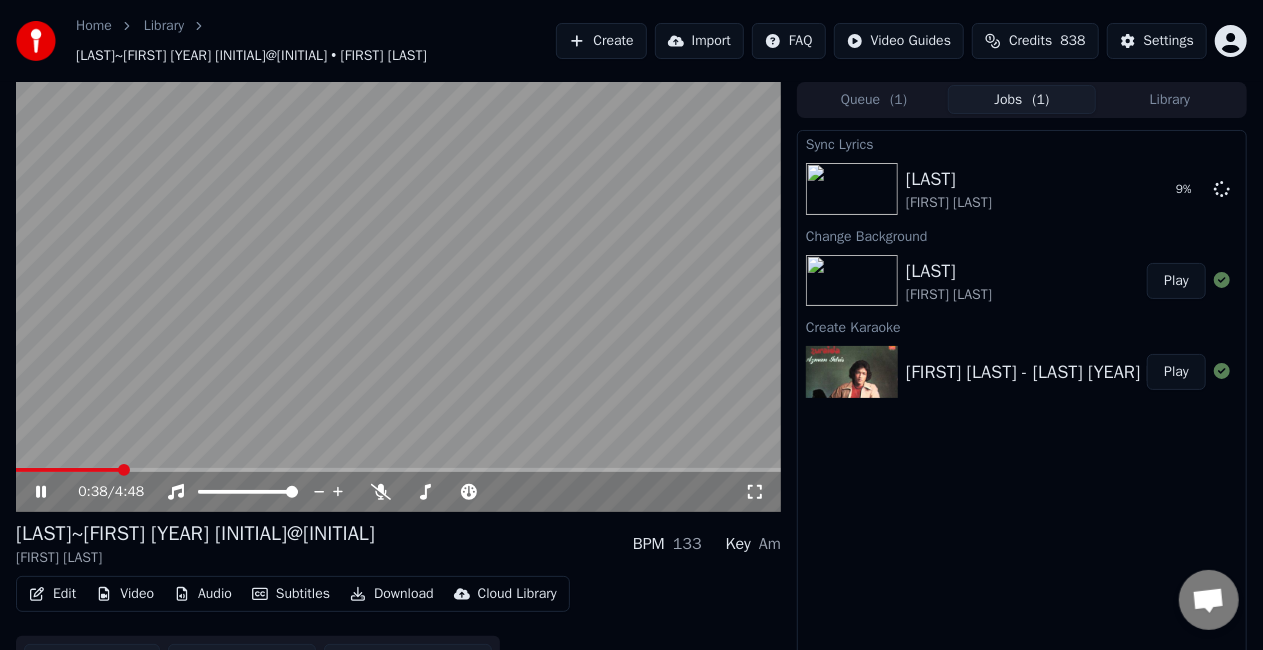 click at bounding box center [398, 297] 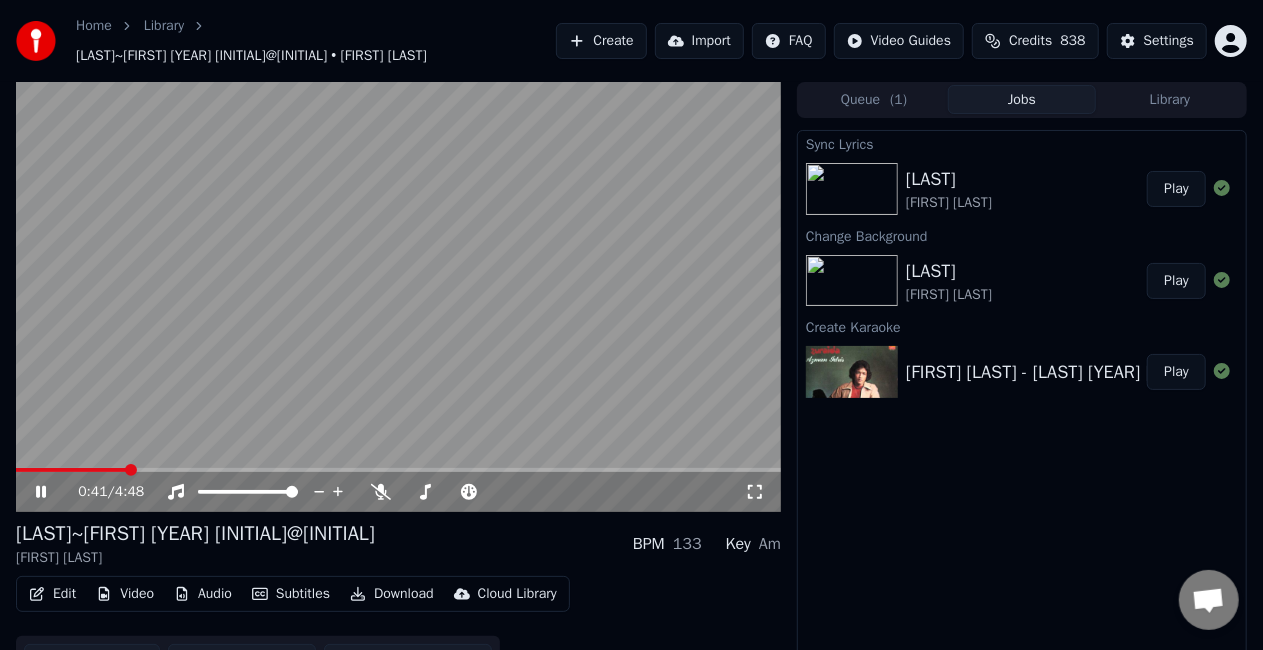 click on "Play" at bounding box center (1176, 189) 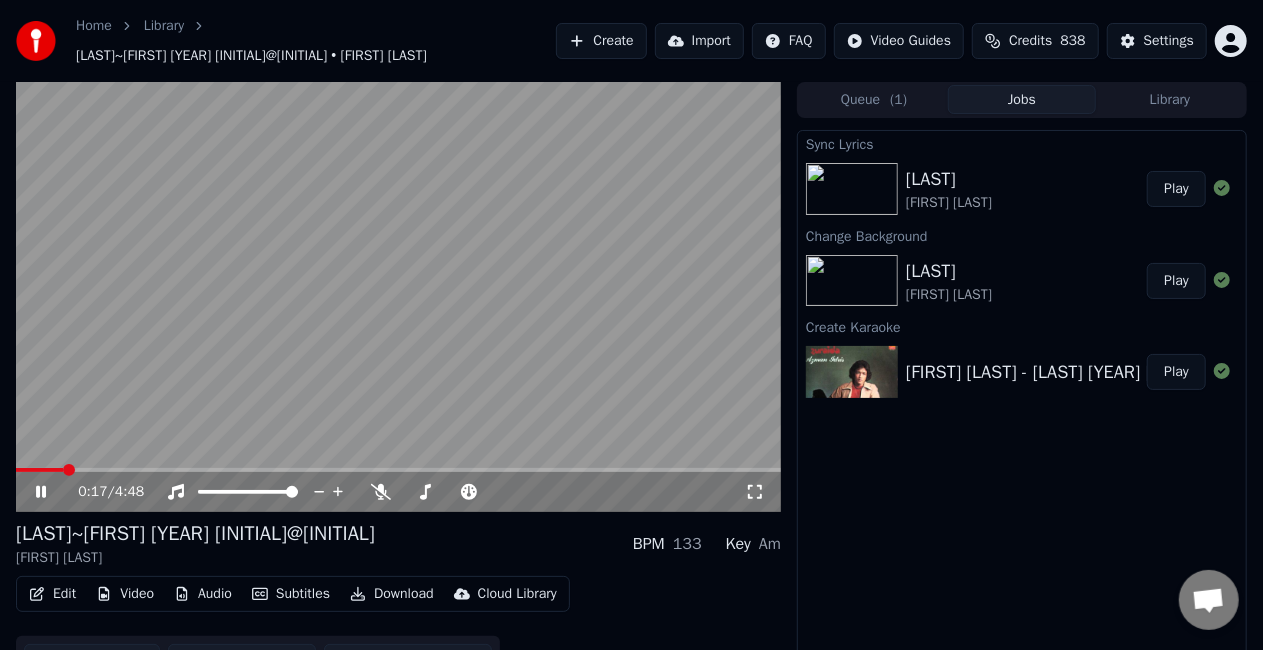 type 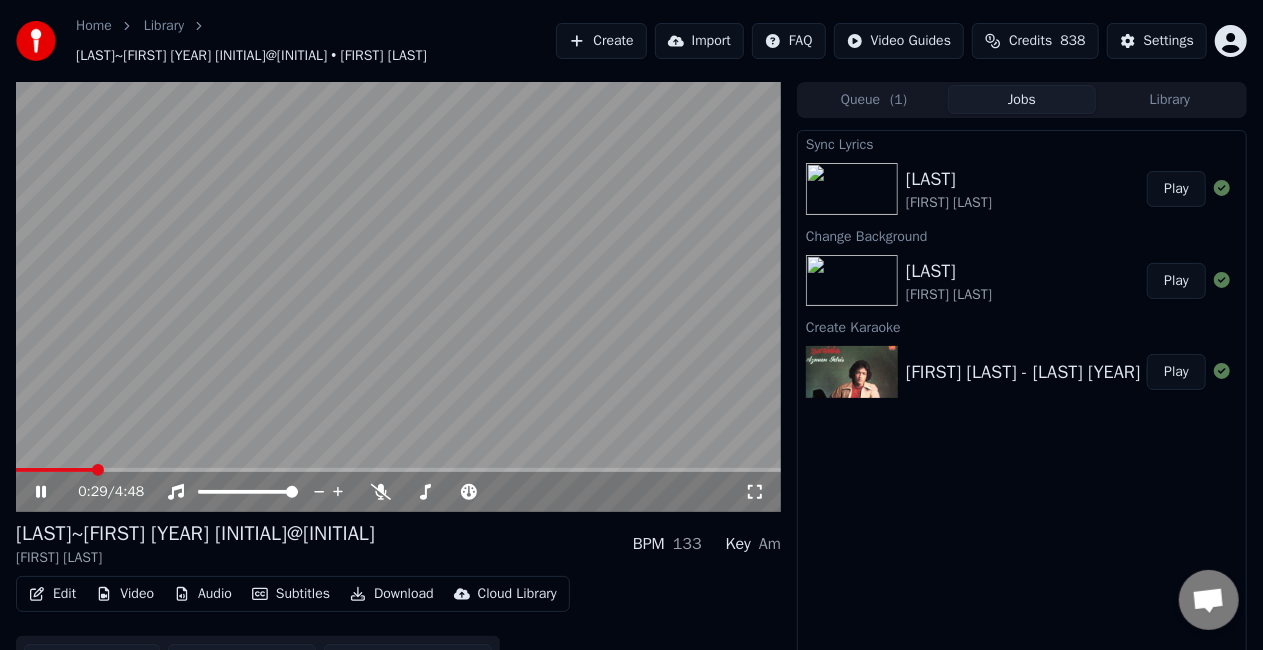 click 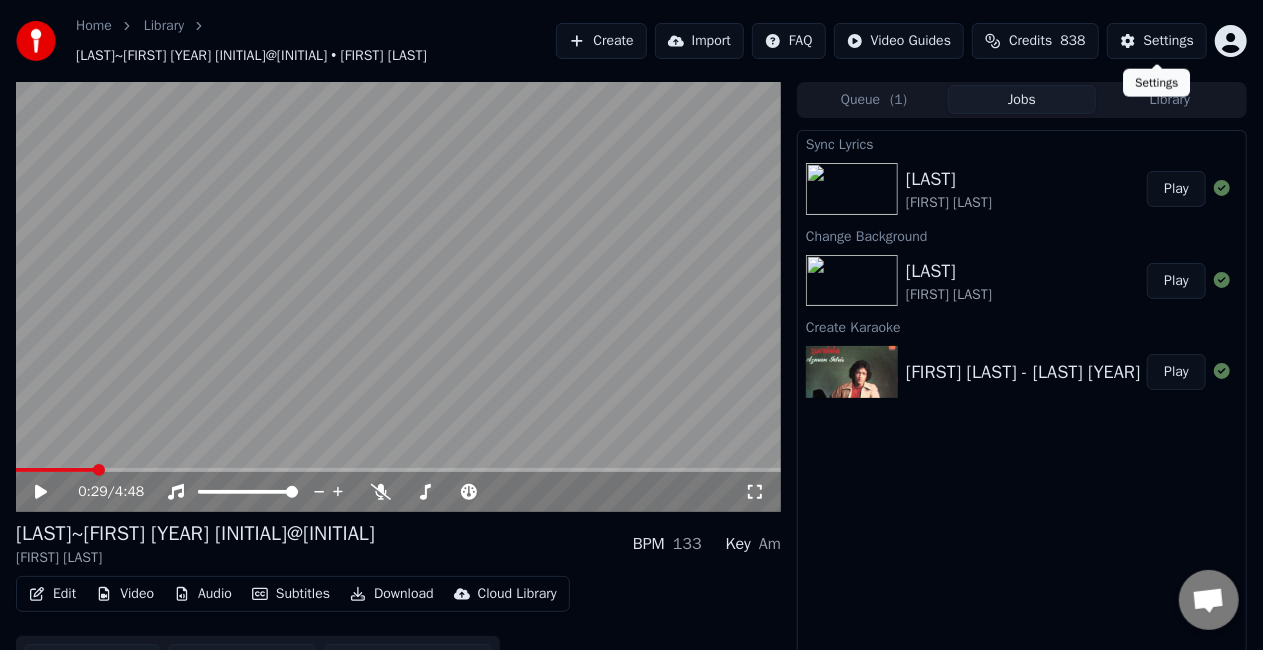 click on "Settings" at bounding box center (1169, 41) 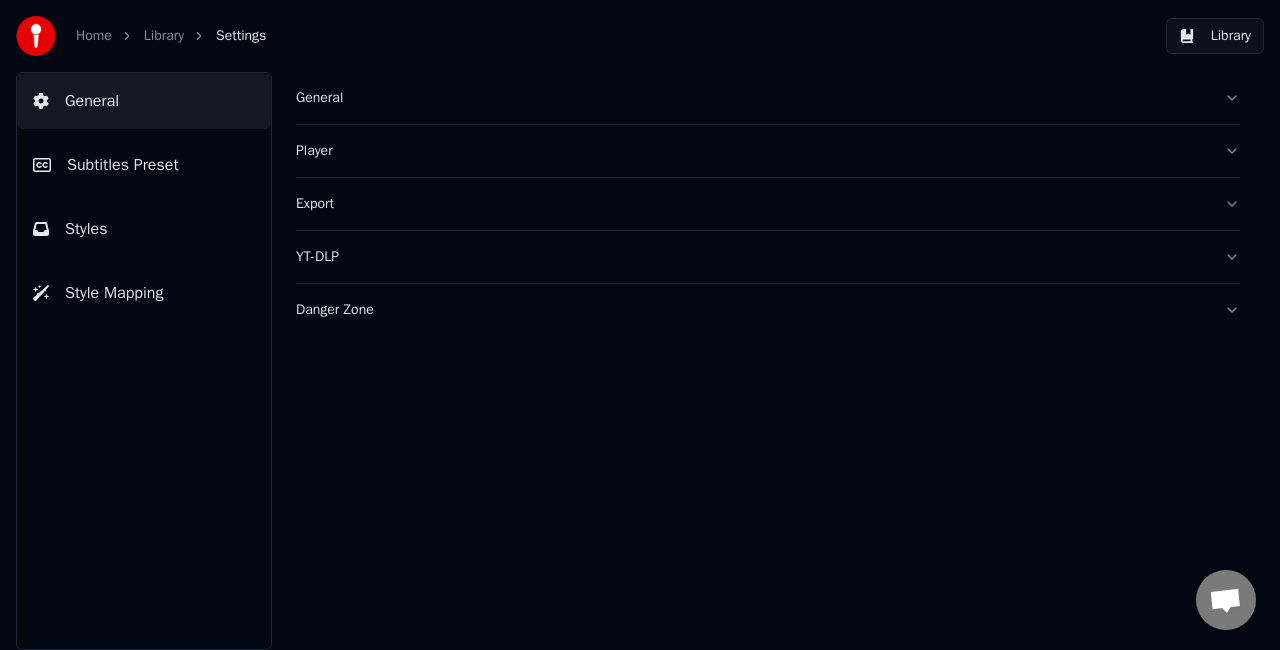 click on "Subtitles Preset" at bounding box center [144, 165] 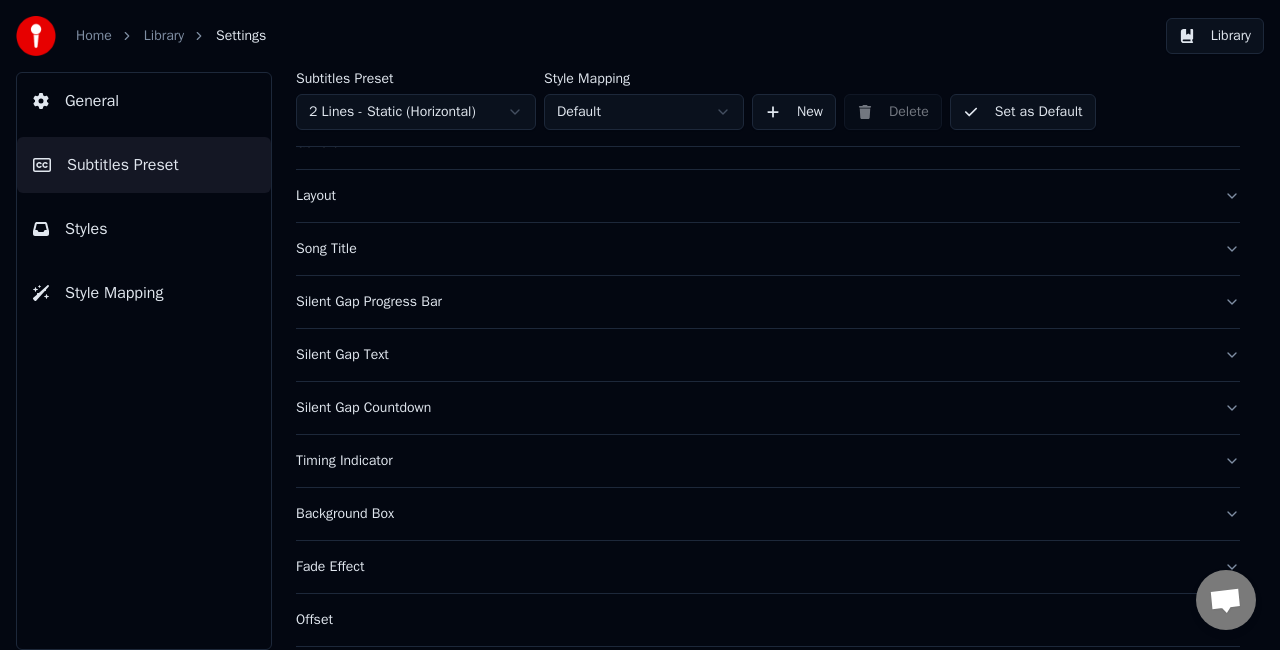 scroll, scrollTop: 100, scrollLeft: 0, axis: vertical 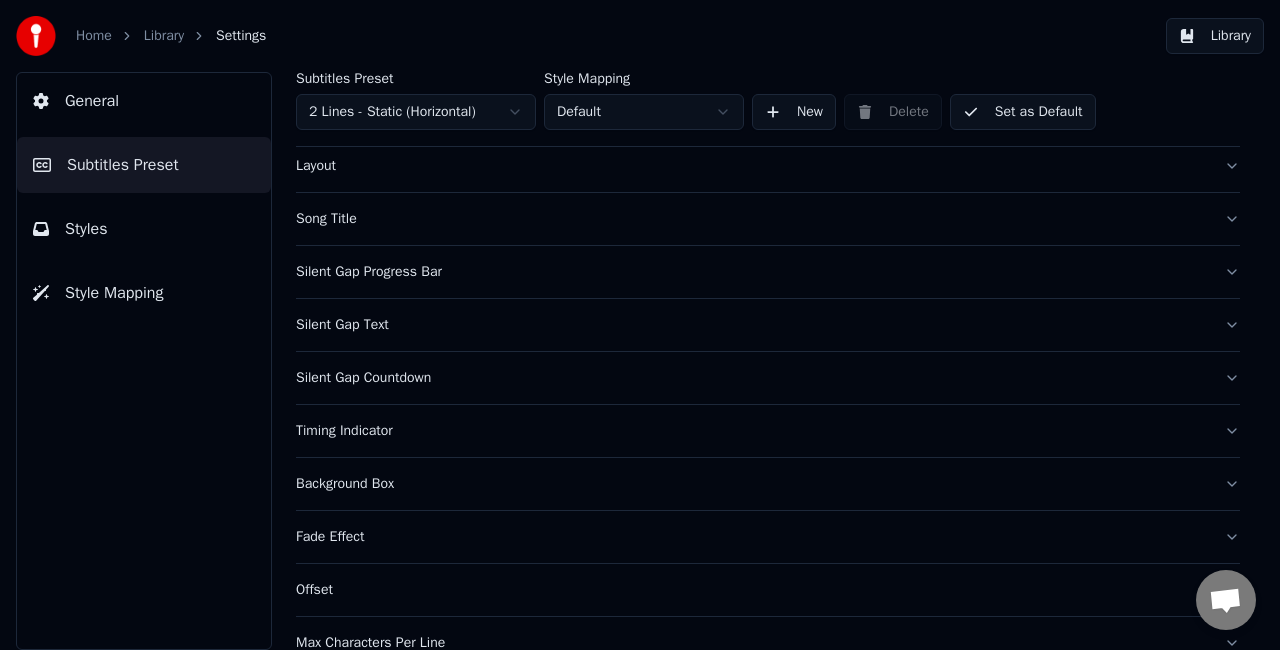 click on "Background Box" at bounding box center (752, 484) 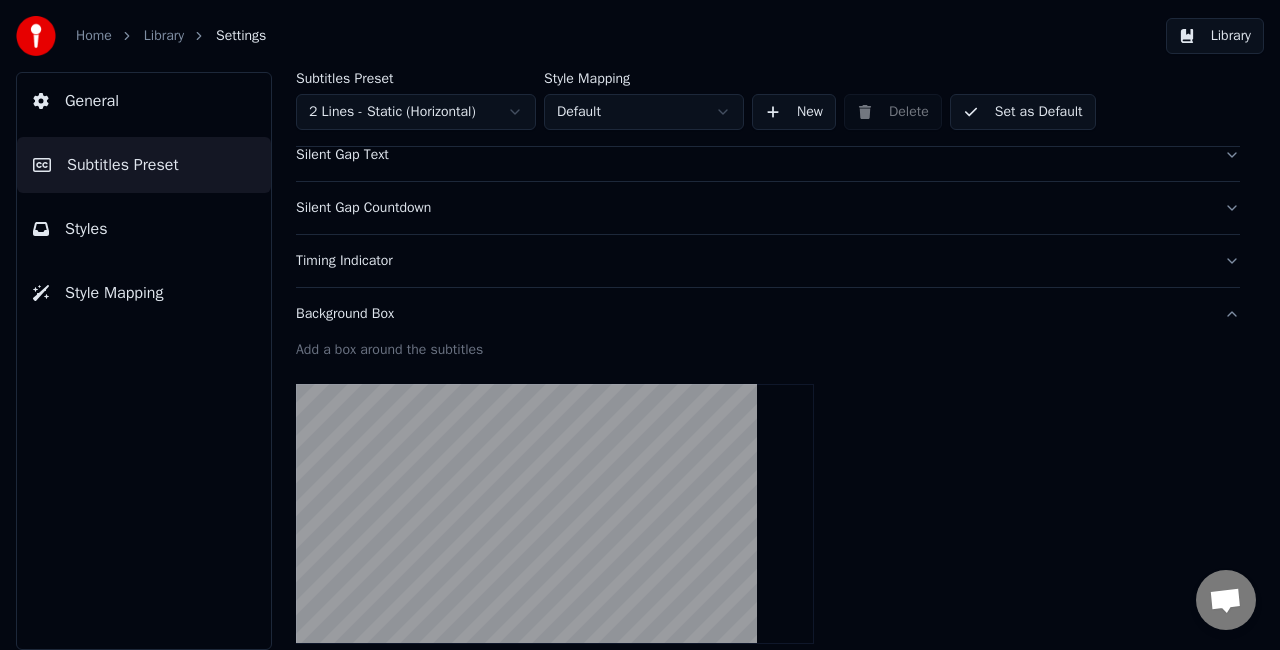 scroll, scrollTop: 400, scrollLeft: 0, axis: vertical 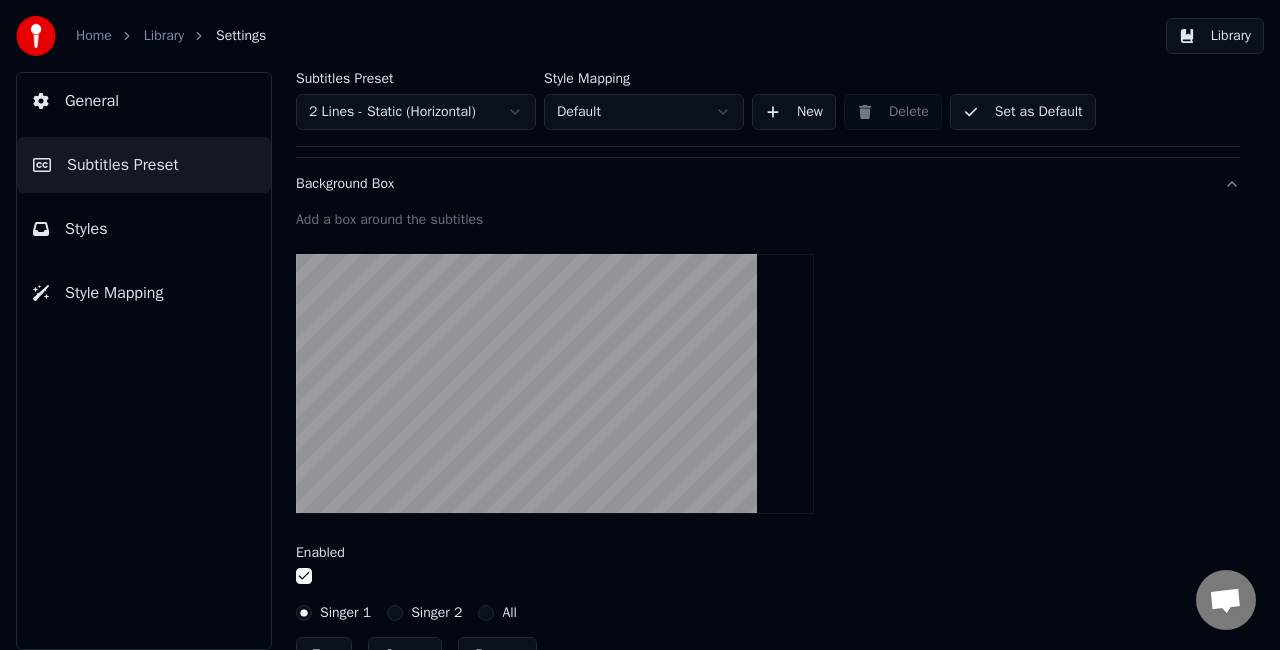 click at bounding box center (304, 576) 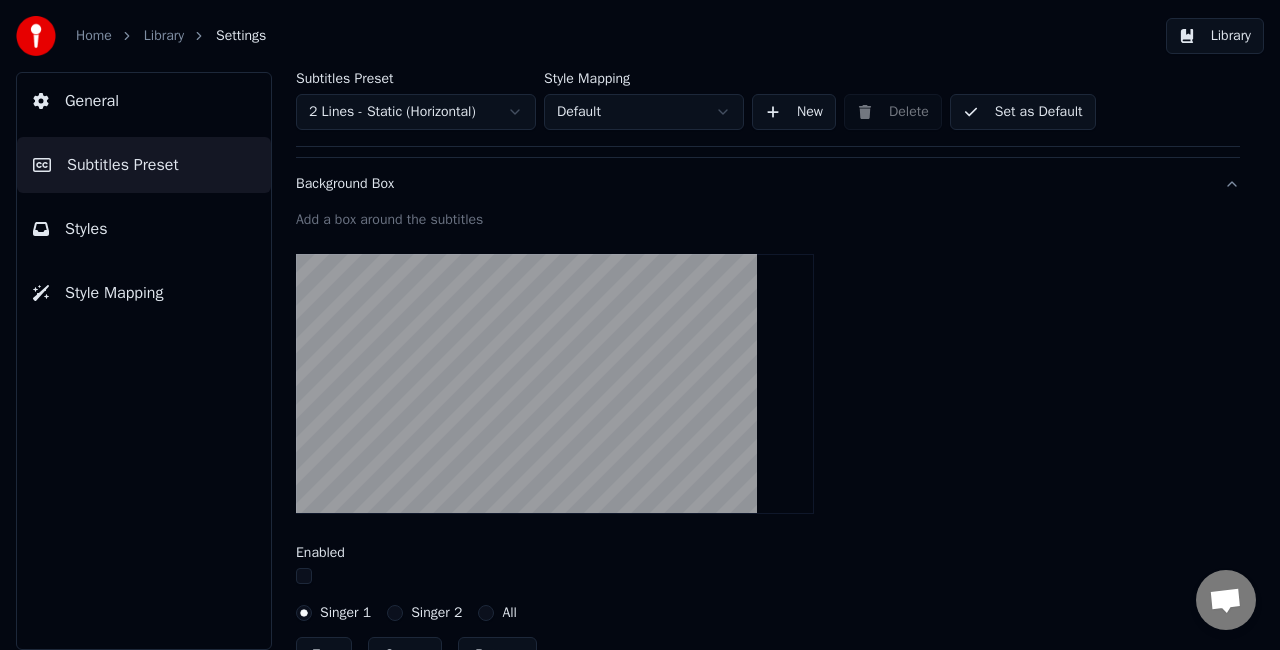 click on "Library" at bounding box center [1215, 36] 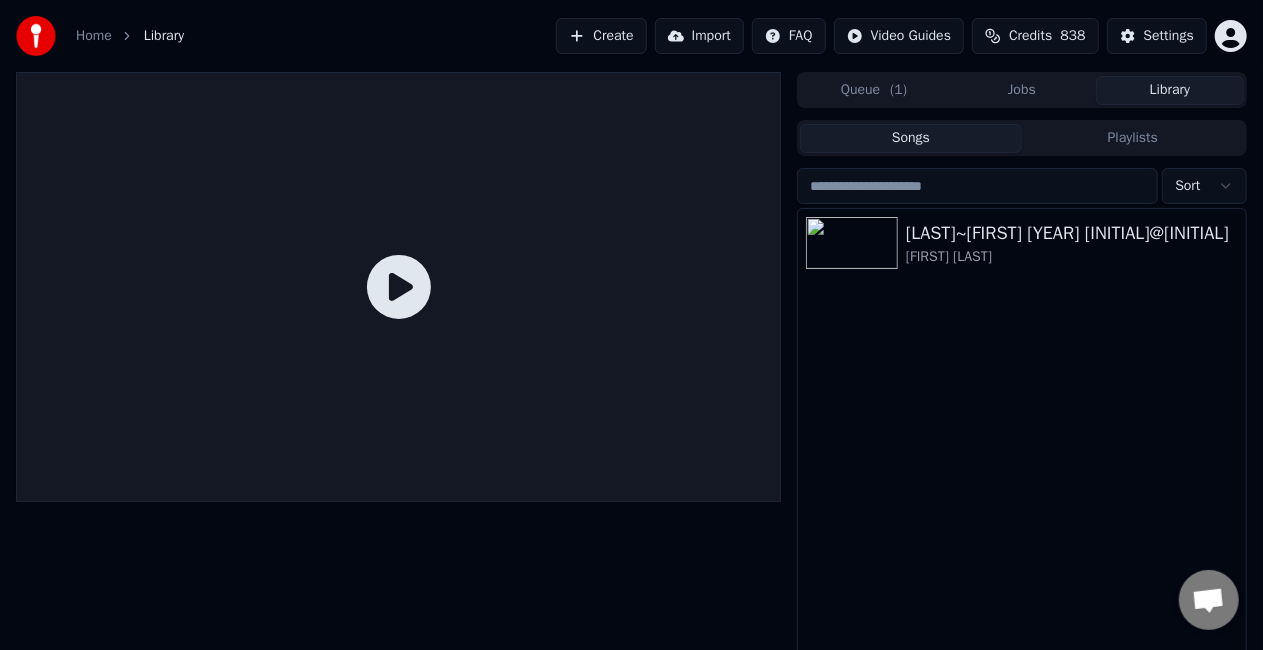 click on "Jobs" at bounding box center [1022, 90] 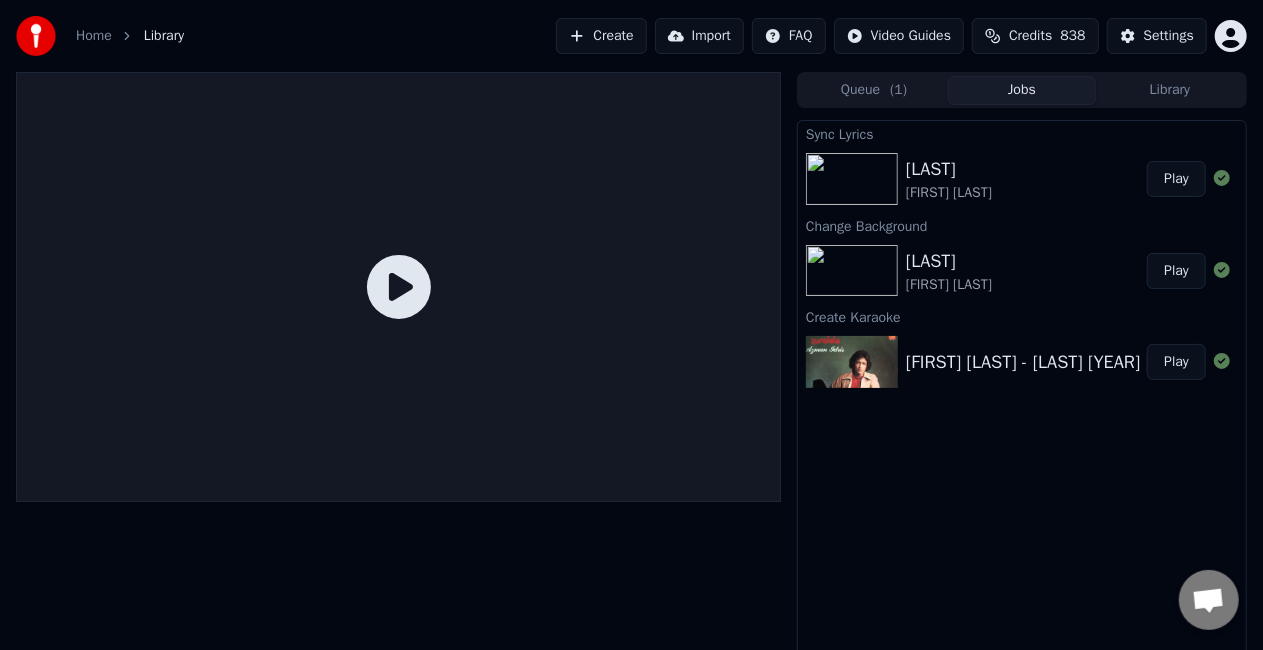 click on "Play" at bounding box center (1176, 179) 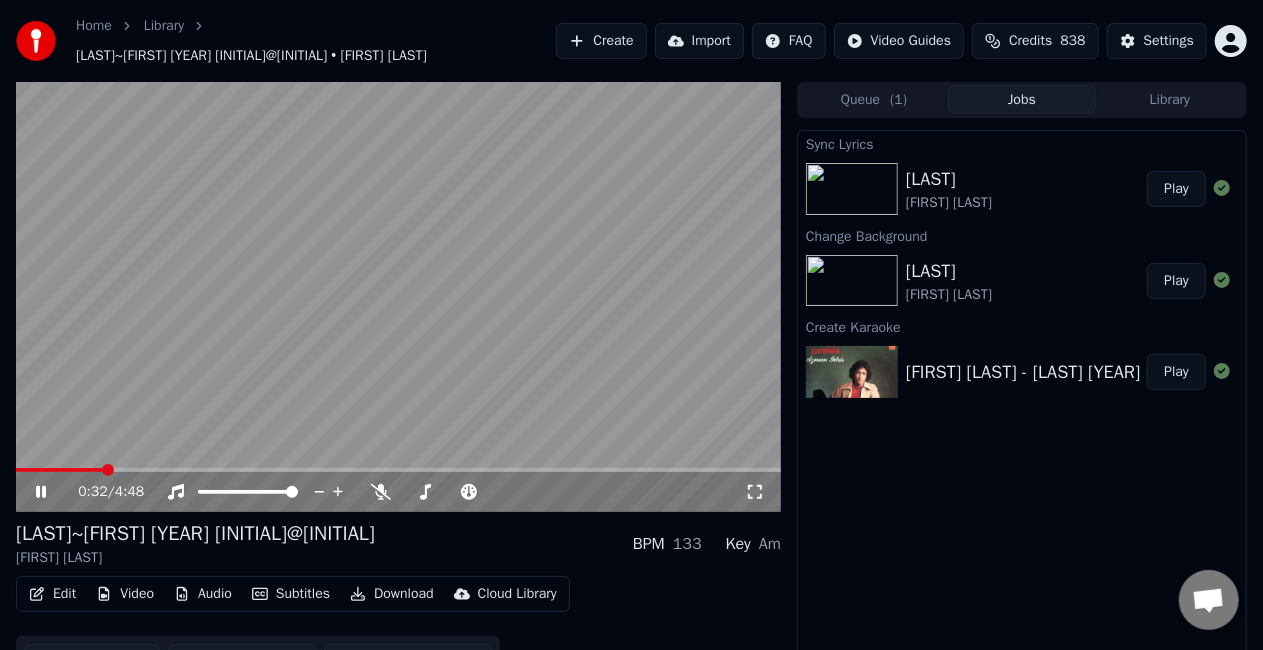 click 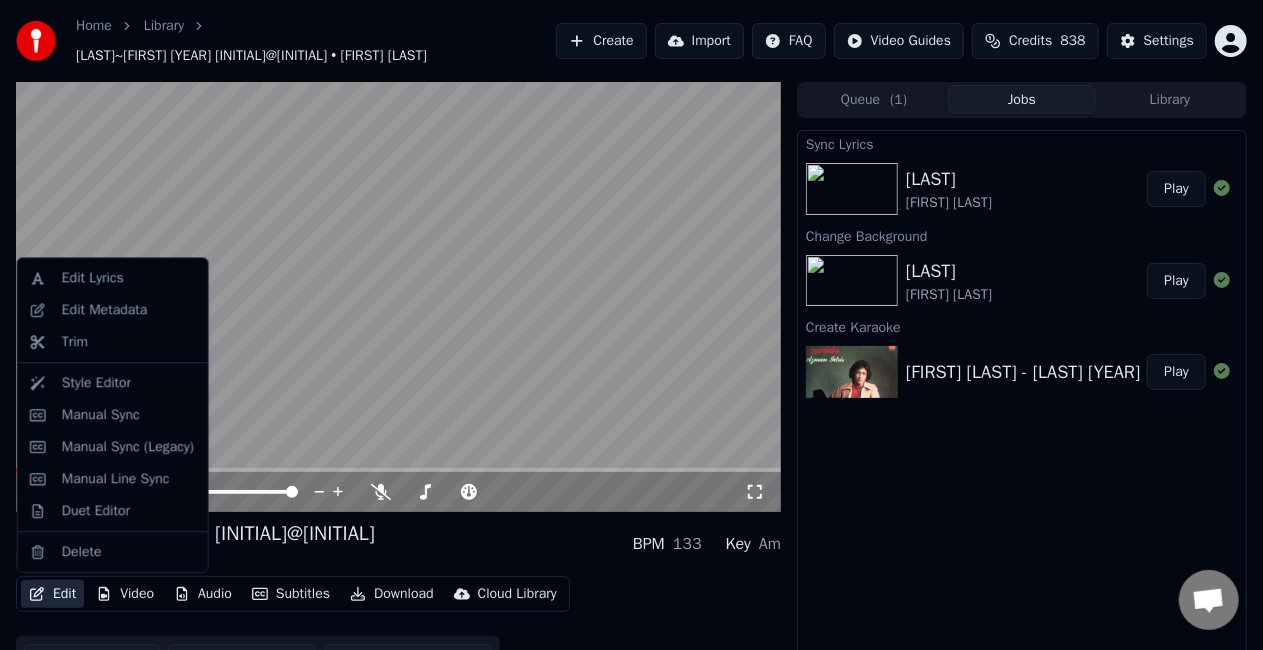 click on "Edit" at bounding box center (52, 594) 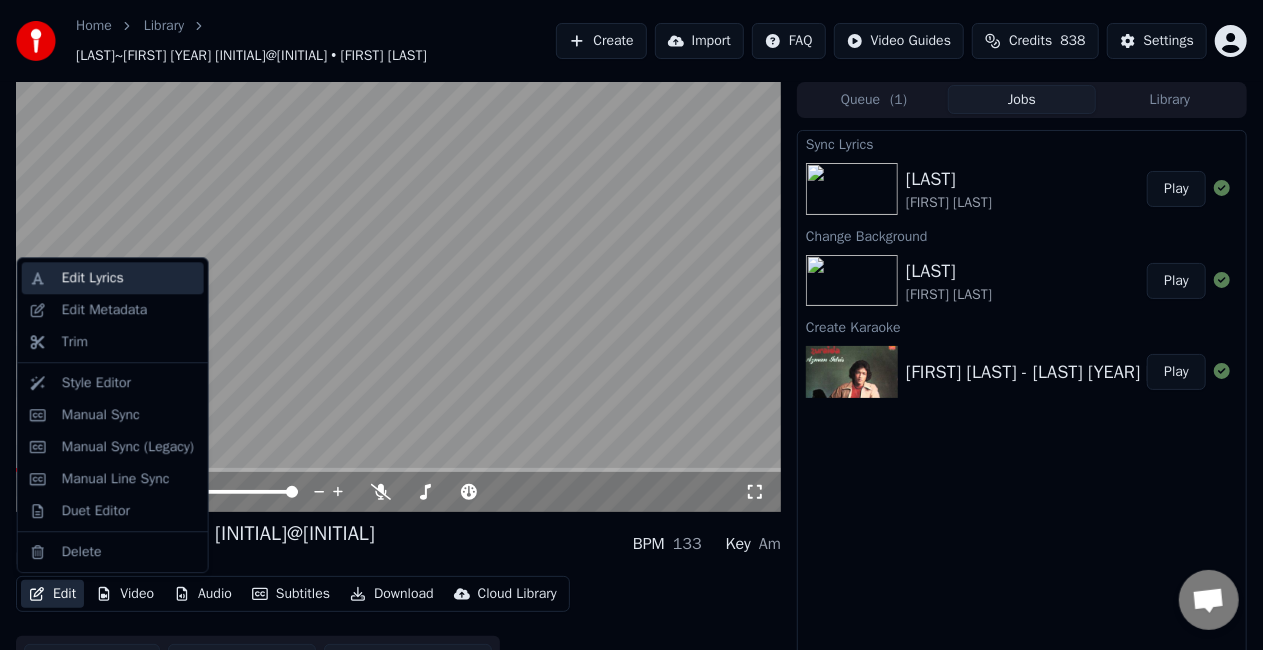 click on "Edit Lyrics" at bounding box center (129, 278) 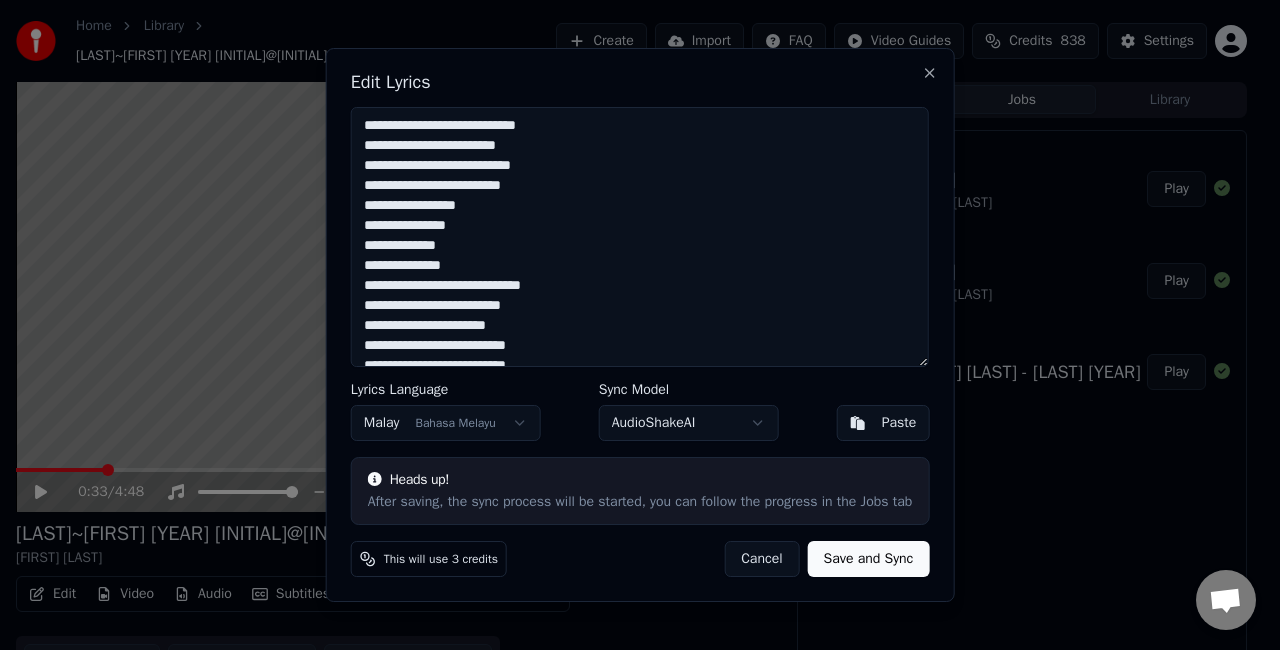 click on "**********" at bounding box center [640, 237] 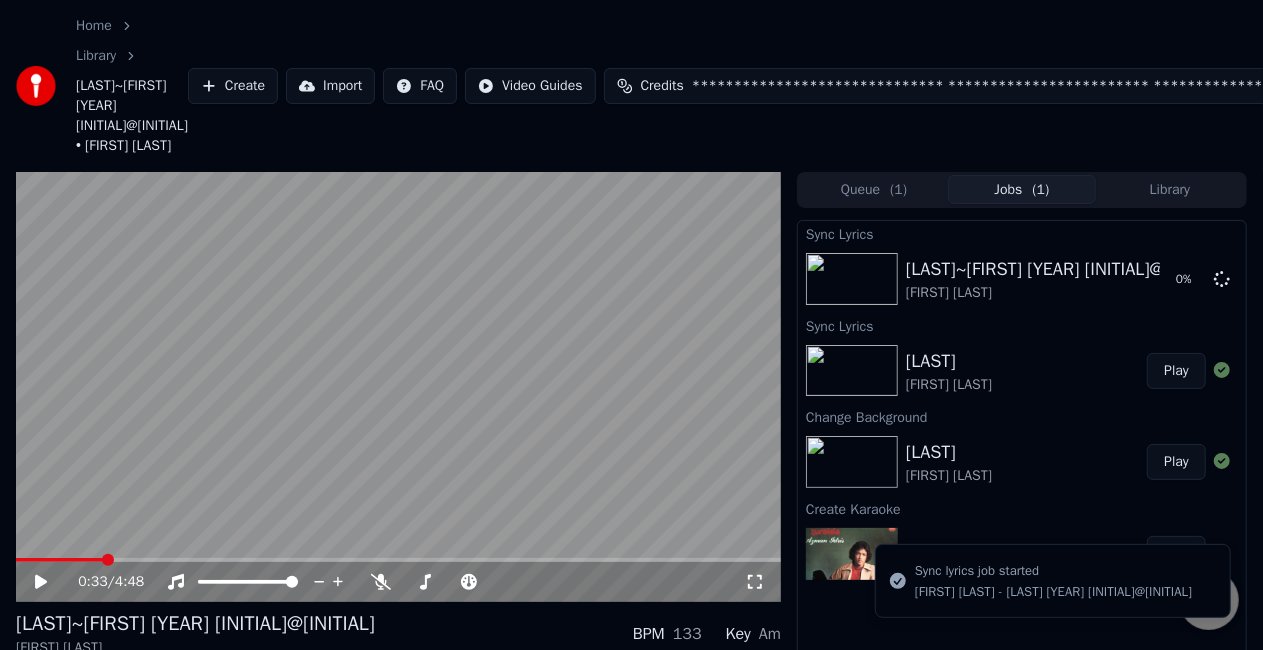 click on "Edit" at bounding box center (52, 684) 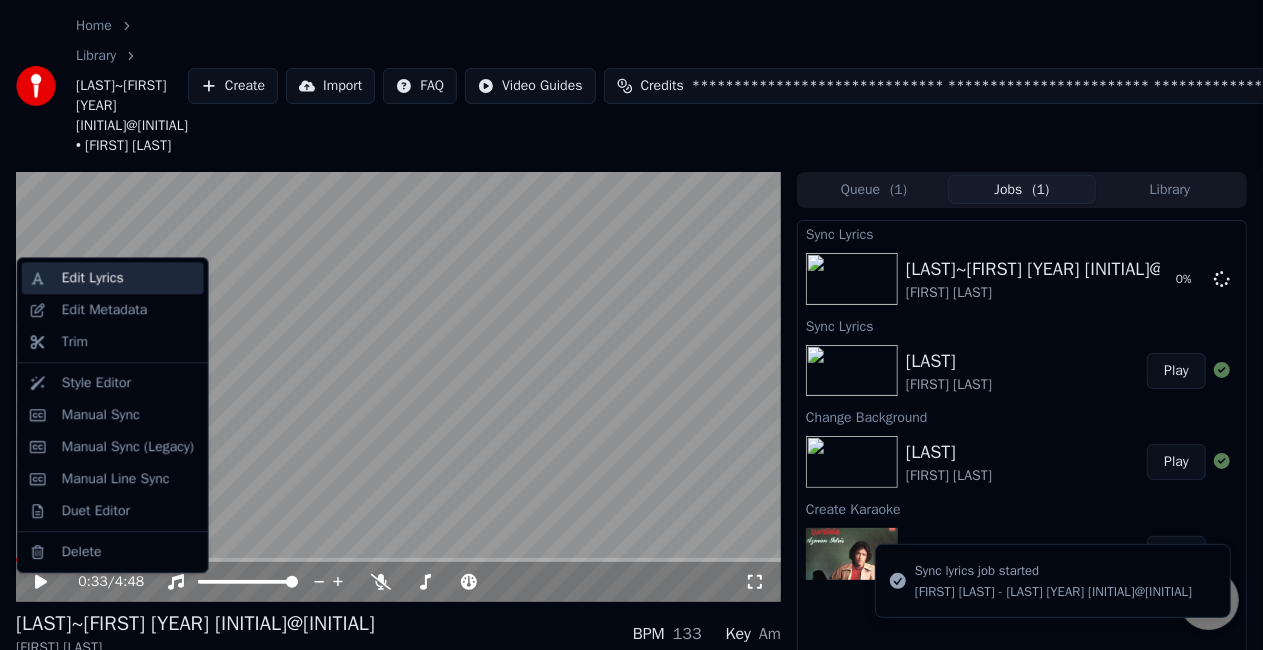 click on "Edit Lyrics" at bounding box center [129, 278] 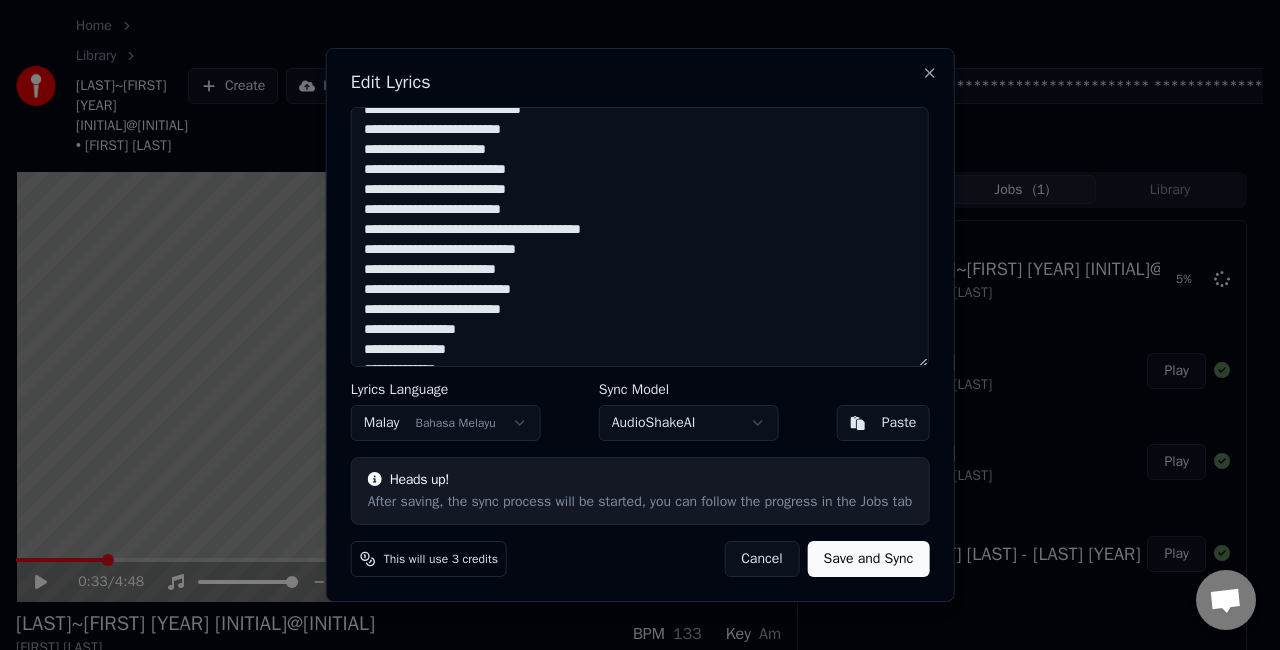 scroll, scrollTop: 200, scrollLeft: 0, axis: vertical 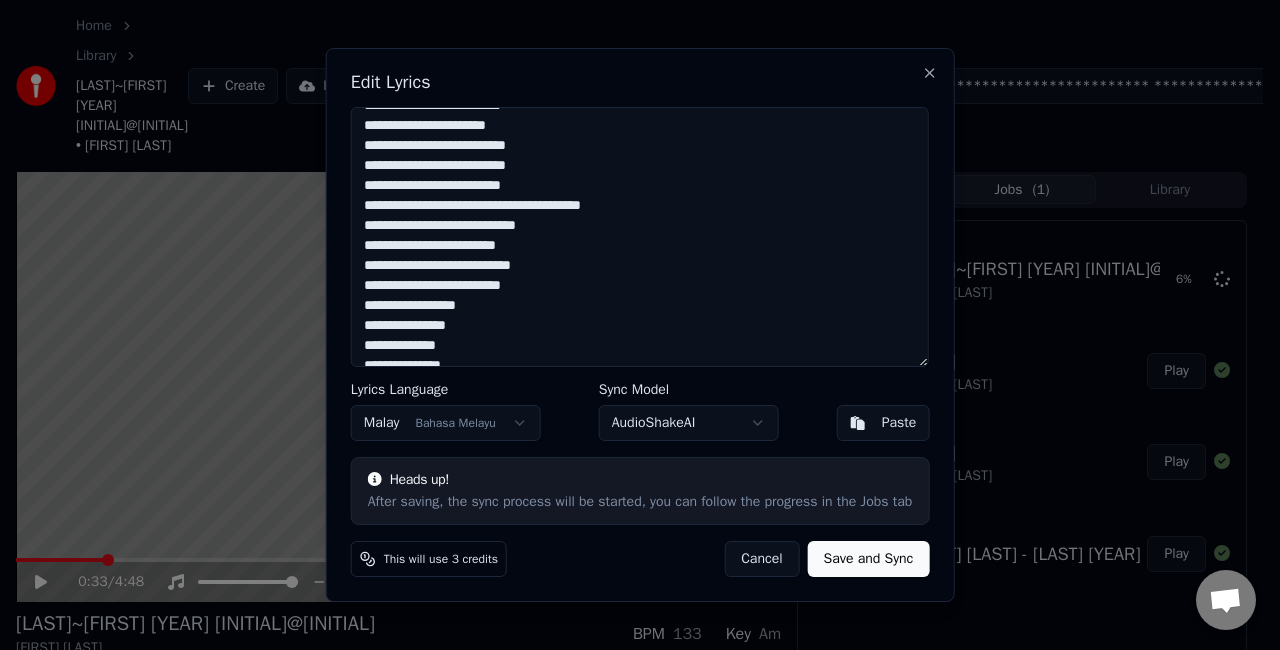 click on "Cancel" at bounding box center [761, 559] 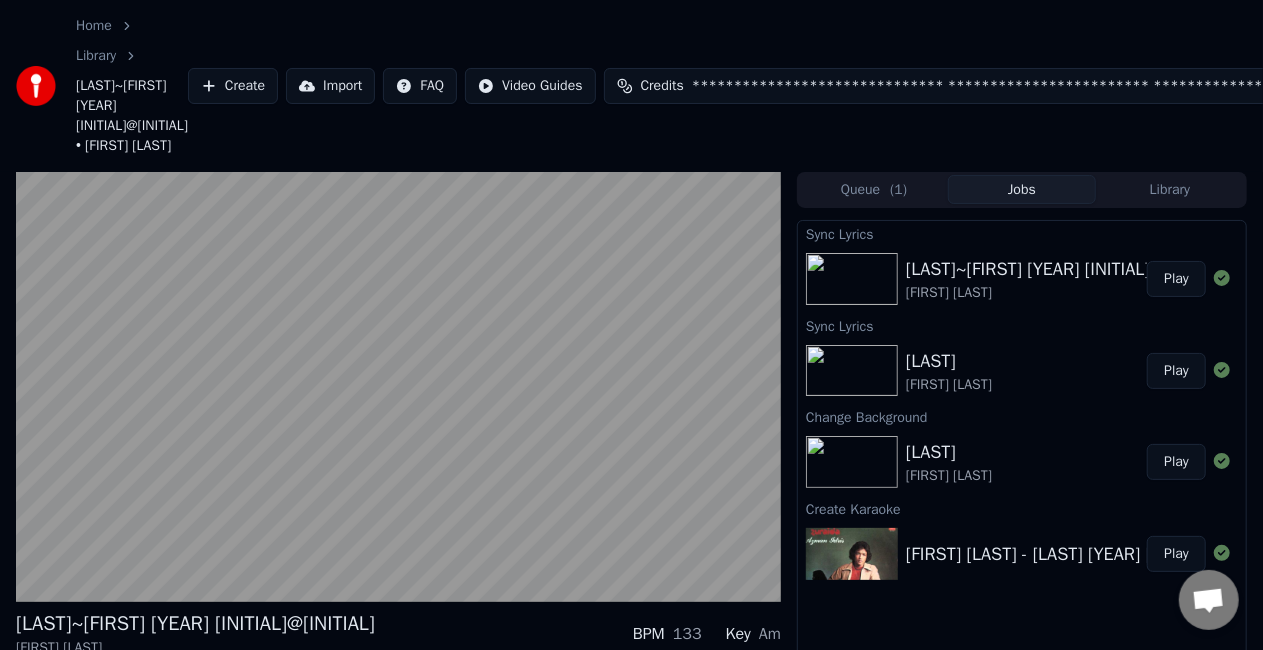 click on "Play" at bounding box center (1176, 279) 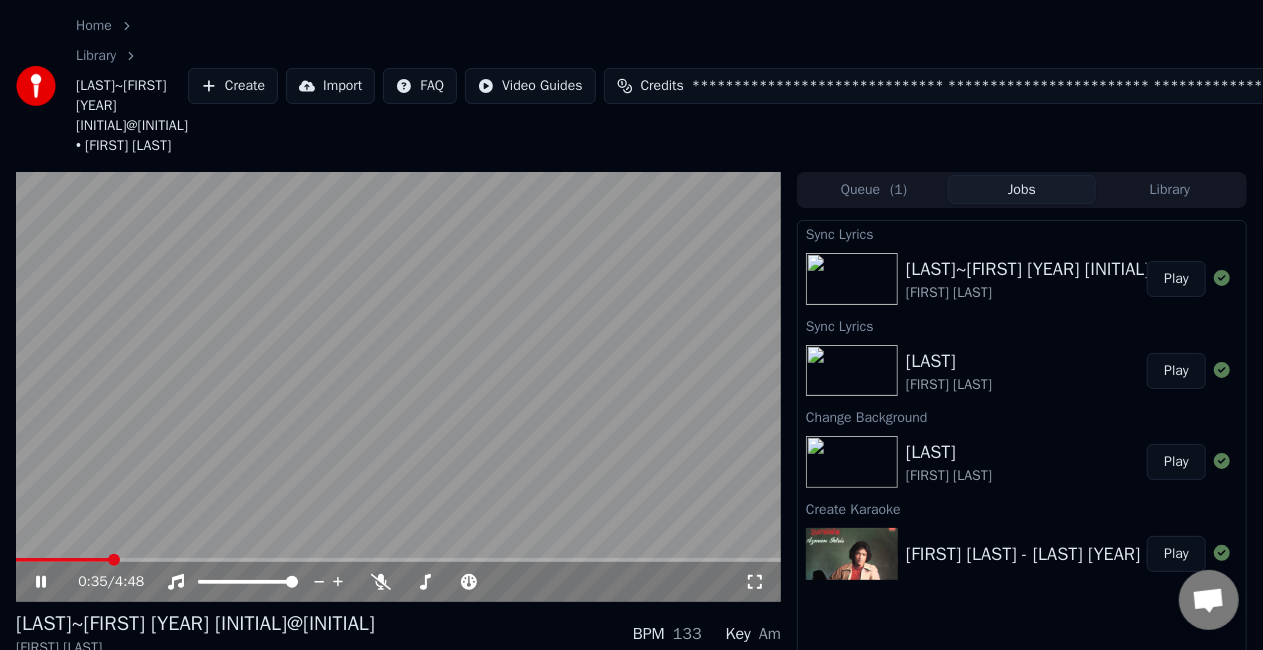 click on "0:35  /  4:48" at bounding box center (398, 582) 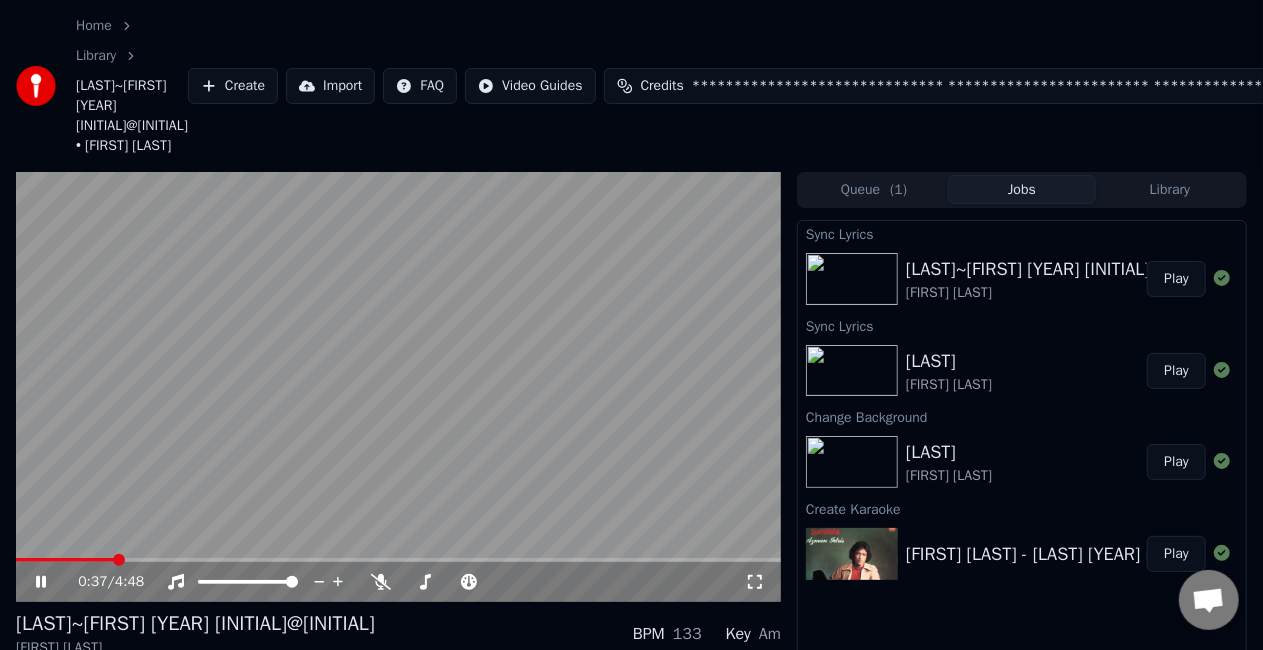 click 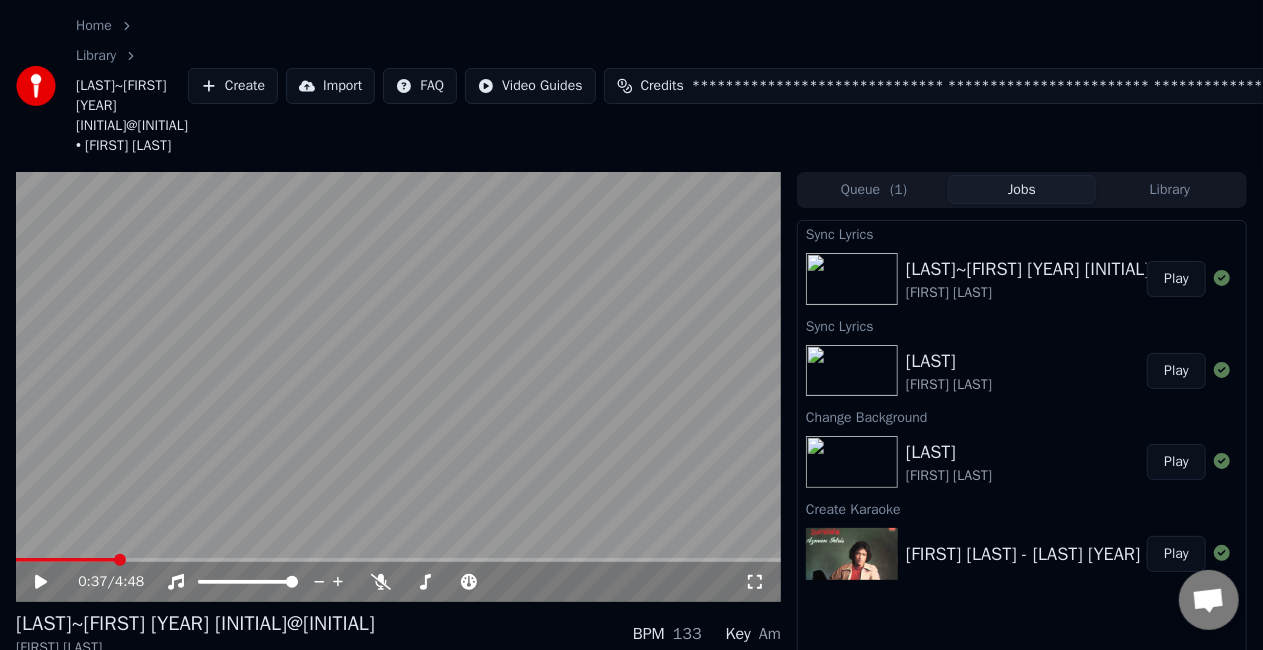click on "Edit" at bounding box center (52, 684) 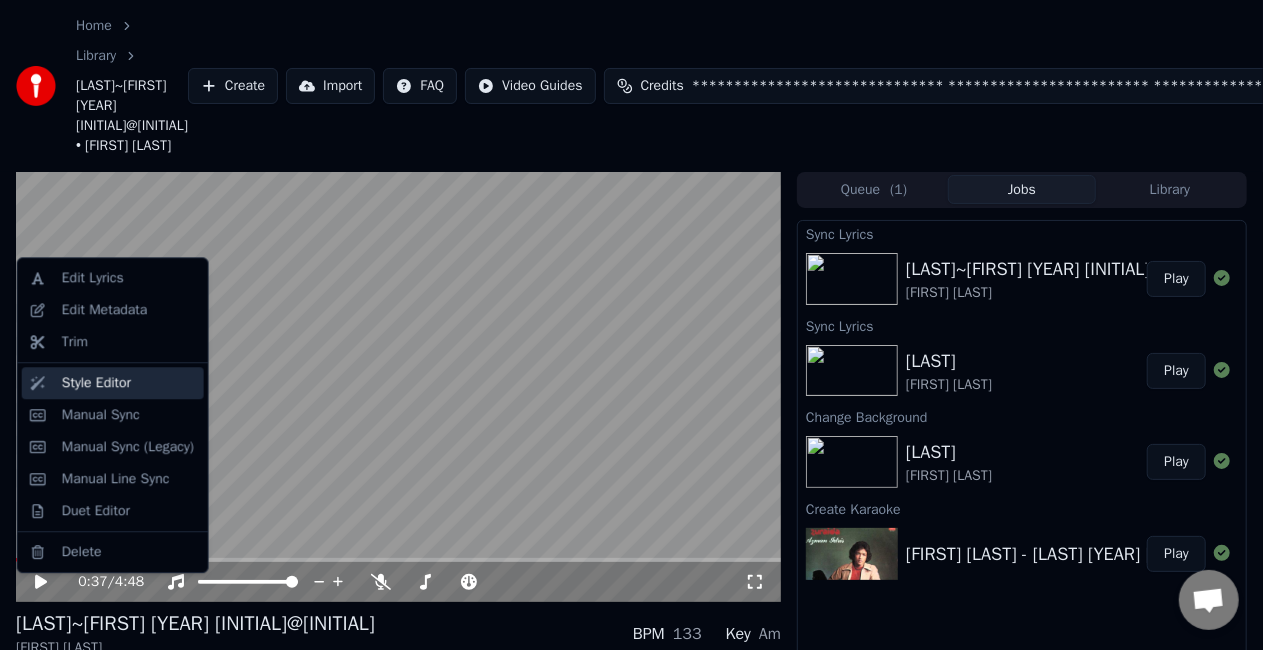 click on "Style Editor" at bounding box center [96, 383] 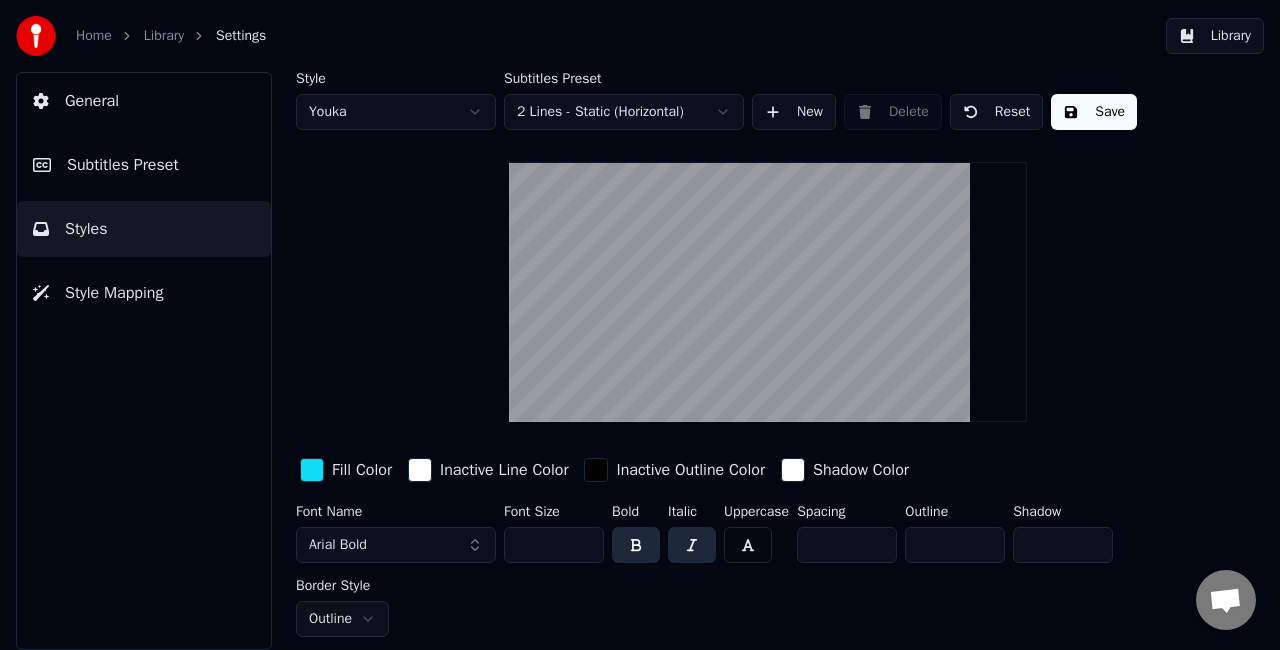 click on "**" at bounding box center [554, 545] 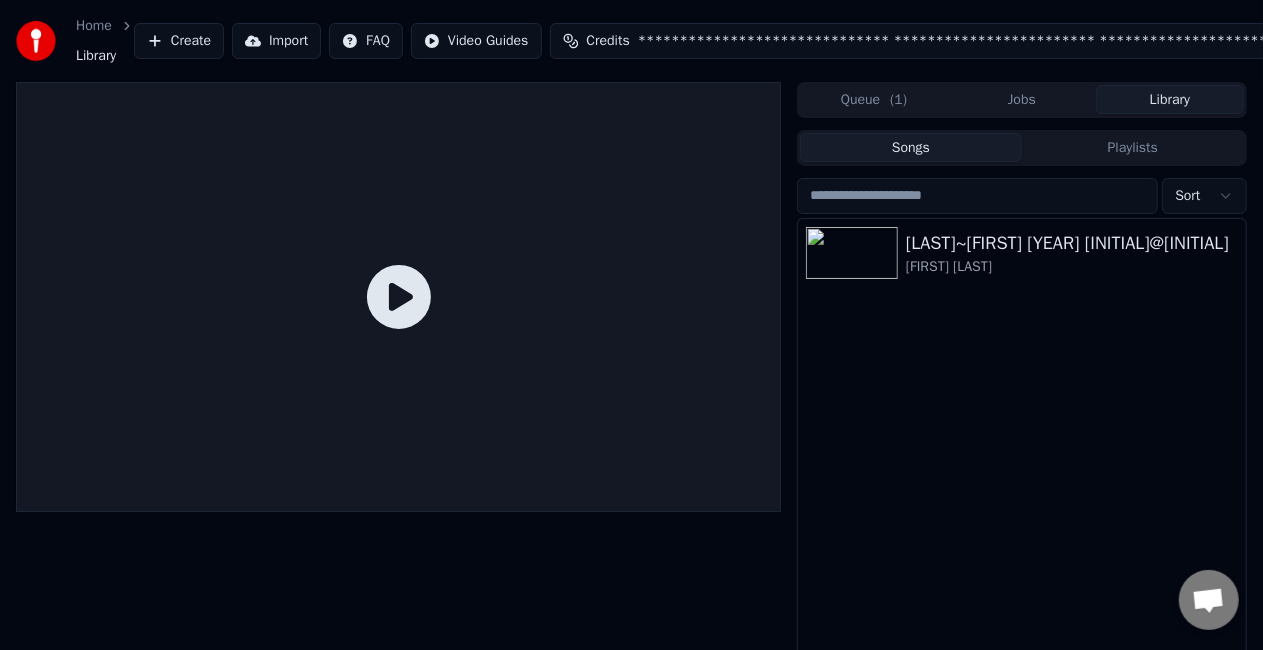 click on "Jobs" at bounding box center [1022, 99] 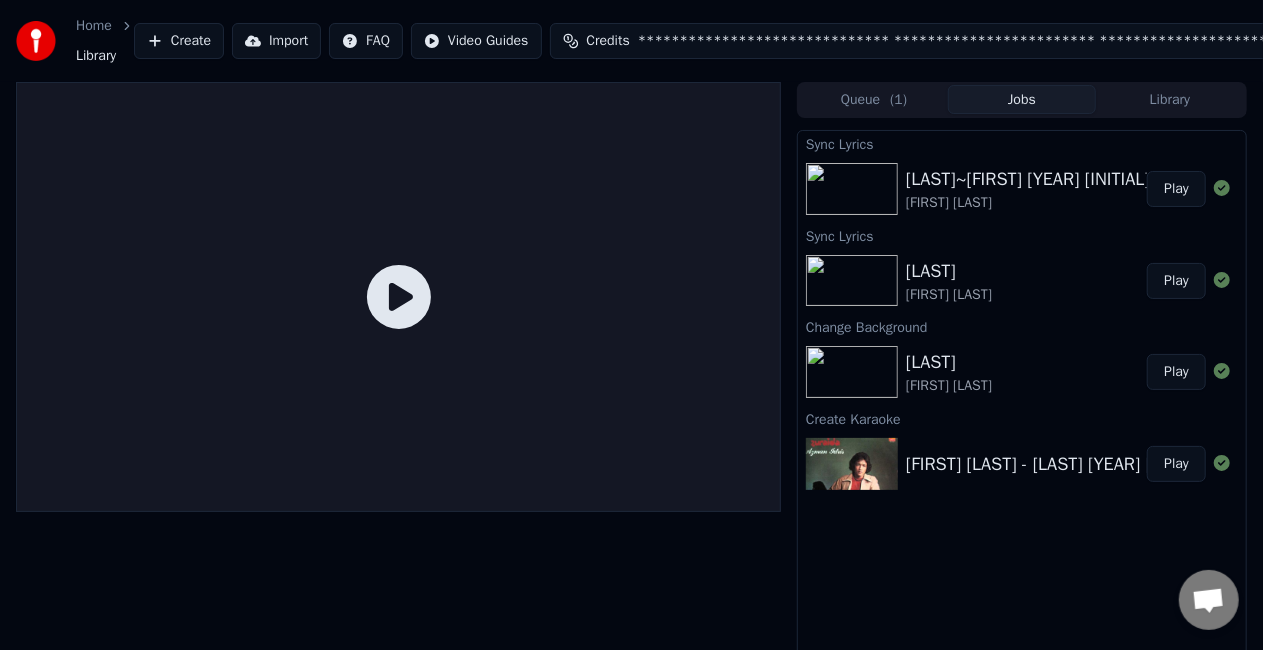 click on "Play" at bounding box center (1176, 189) 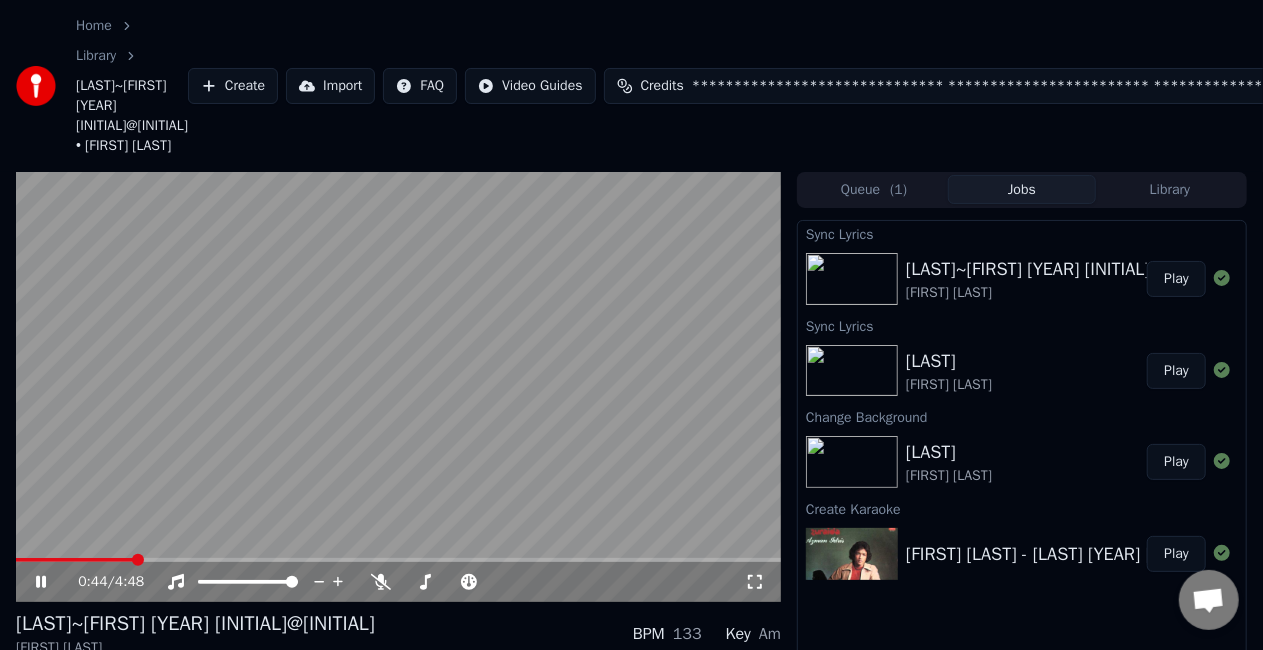 click 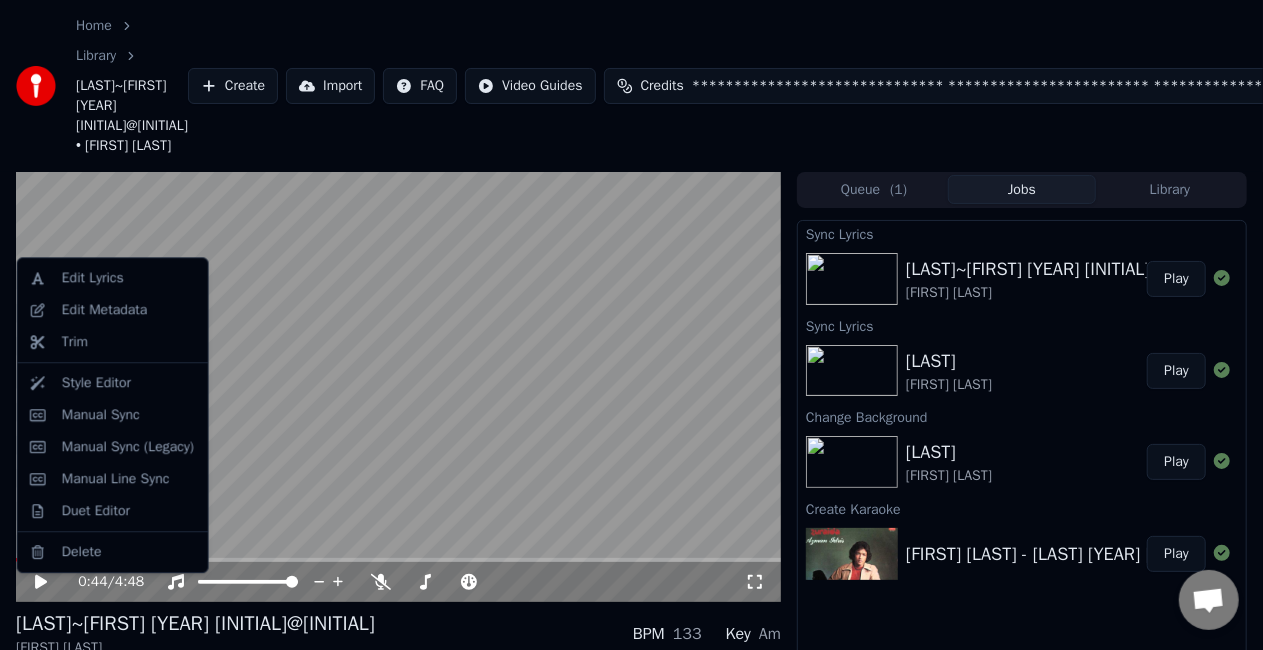click on "Edit" at bounding box center (52, 684) 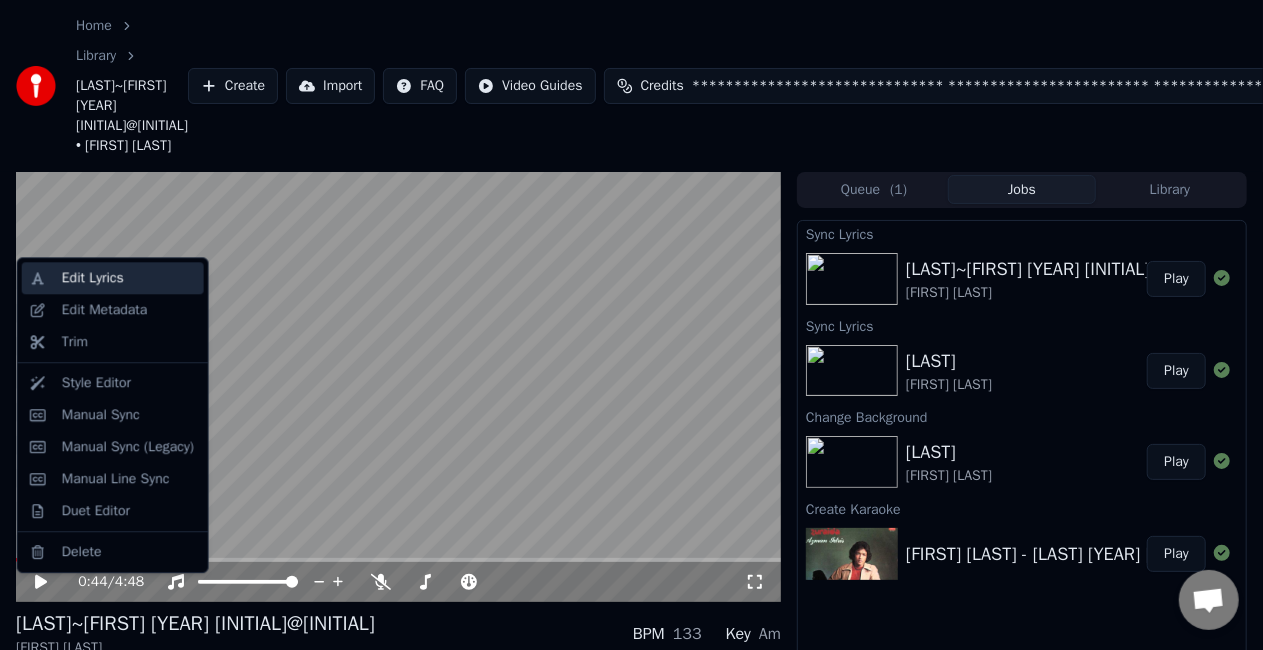 click on "Edit Lyrics" at bounding box center [93, 278] 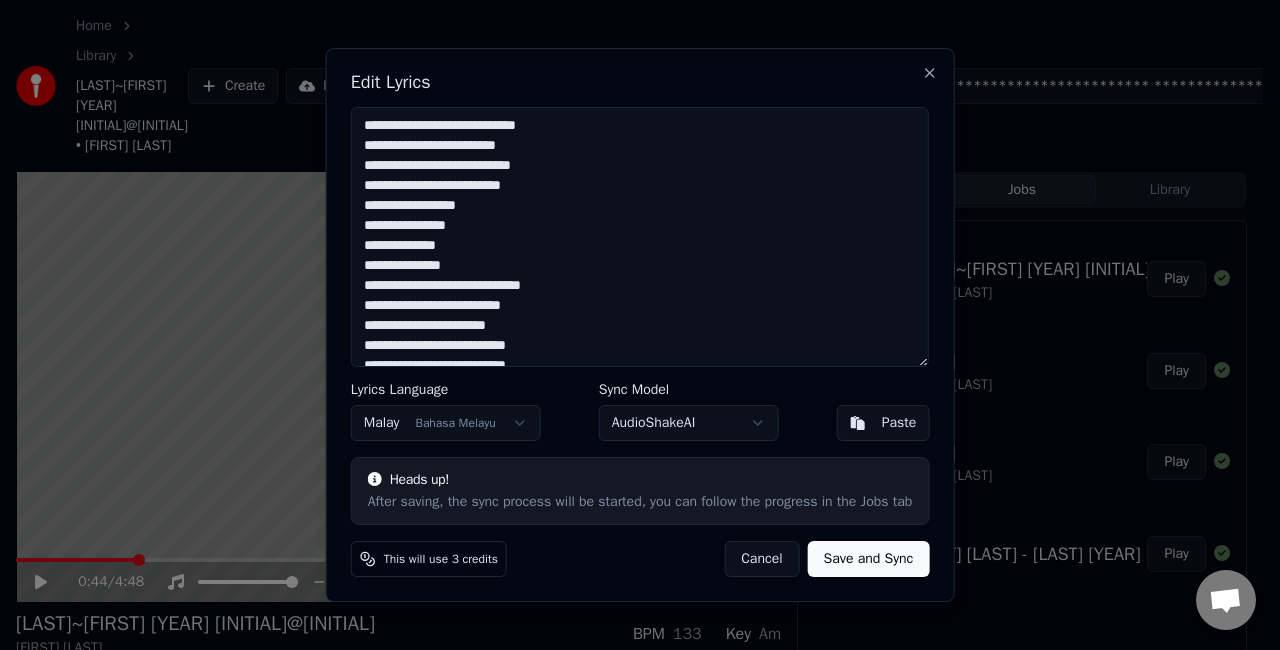 click on "**********" at bounding box center [640, 237] 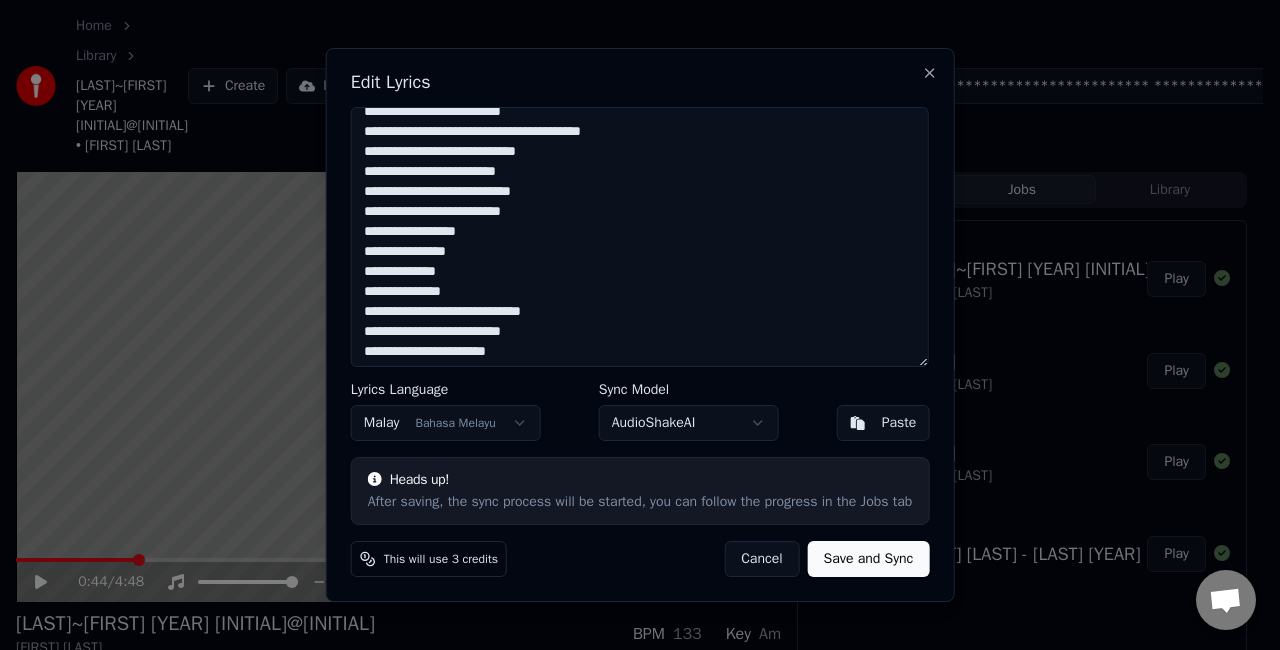scroll, scrollTop: 300, scrollLeft: 0, axis: vertical 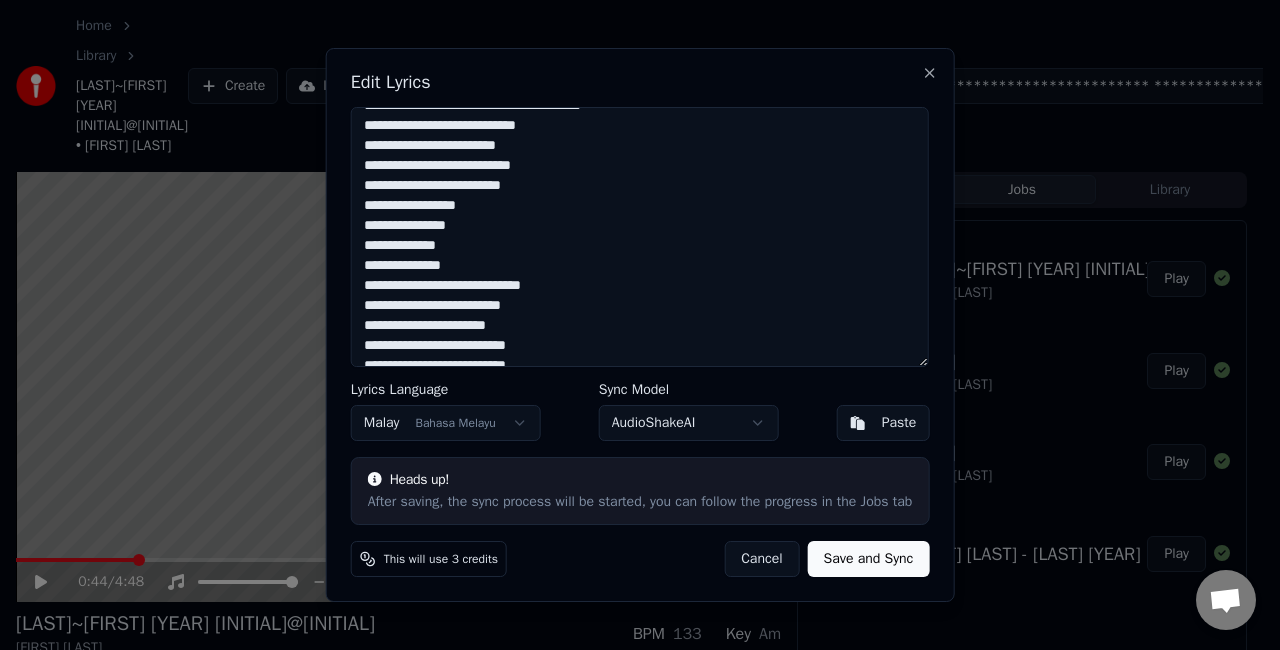 click on "**********" at bounding box center [640, 237] 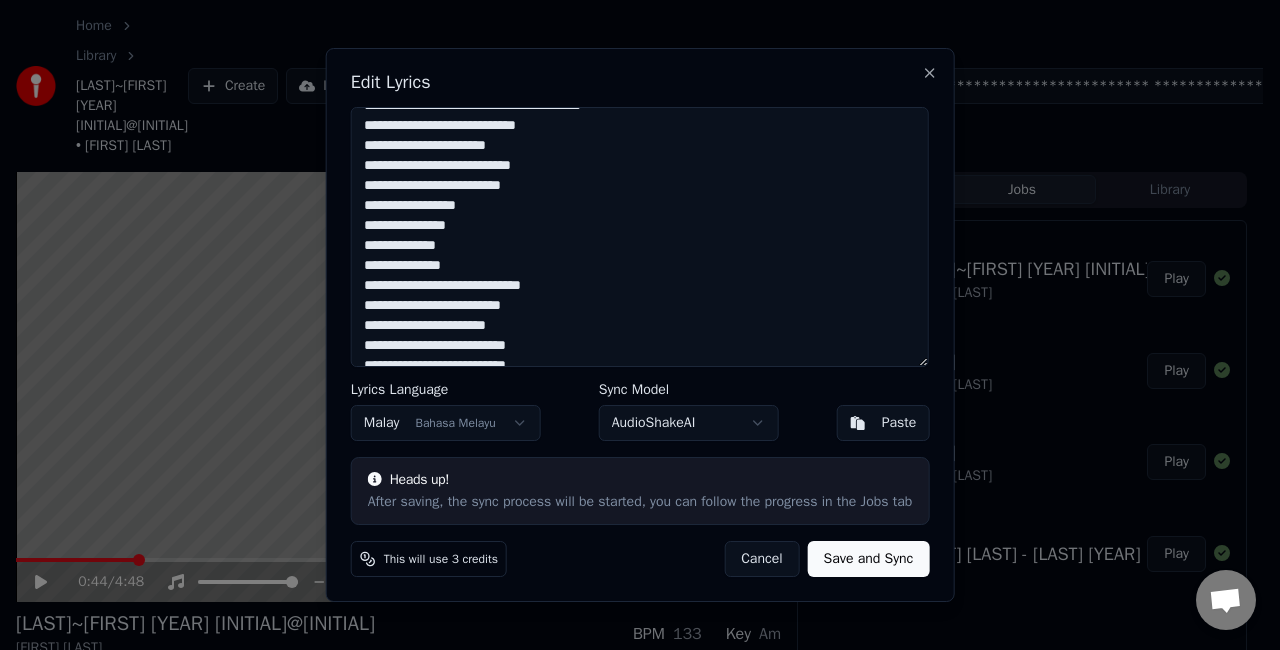 scroll, scrollTop: 376, scrollLeft: 0, axis: vertical 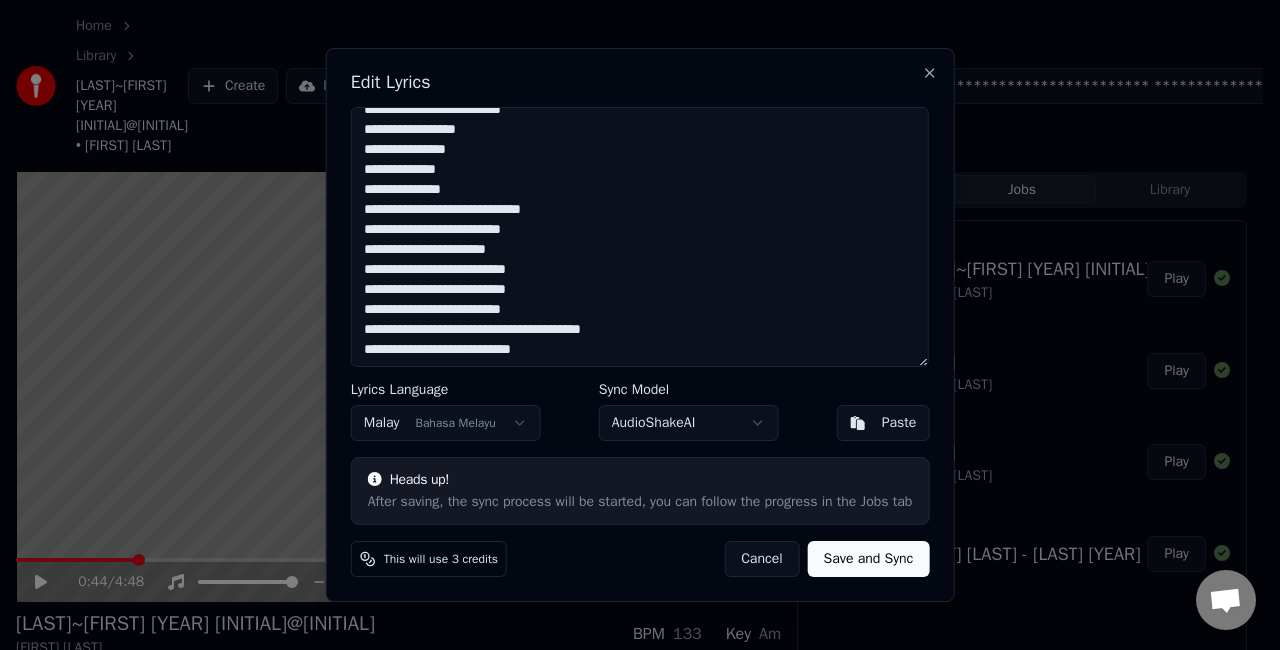 click on "**********" at bounding box center [640, 237] 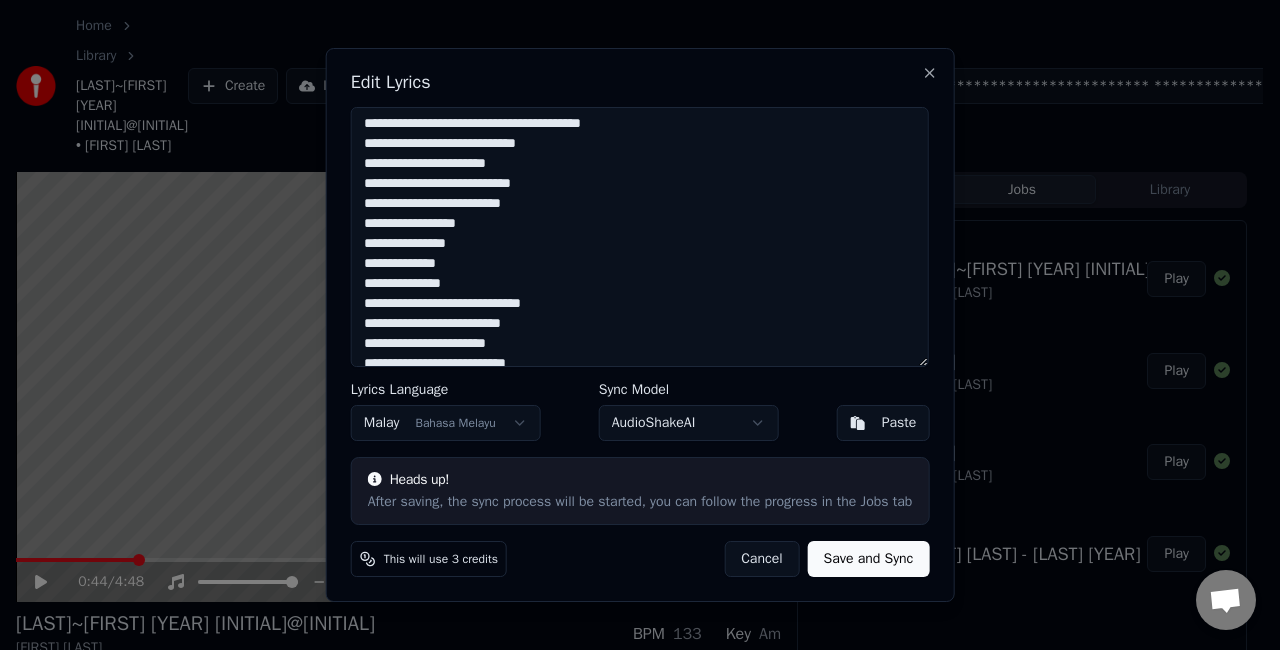 scroll, scrollTop: 176, scrollLeft: 0, axis: vertical 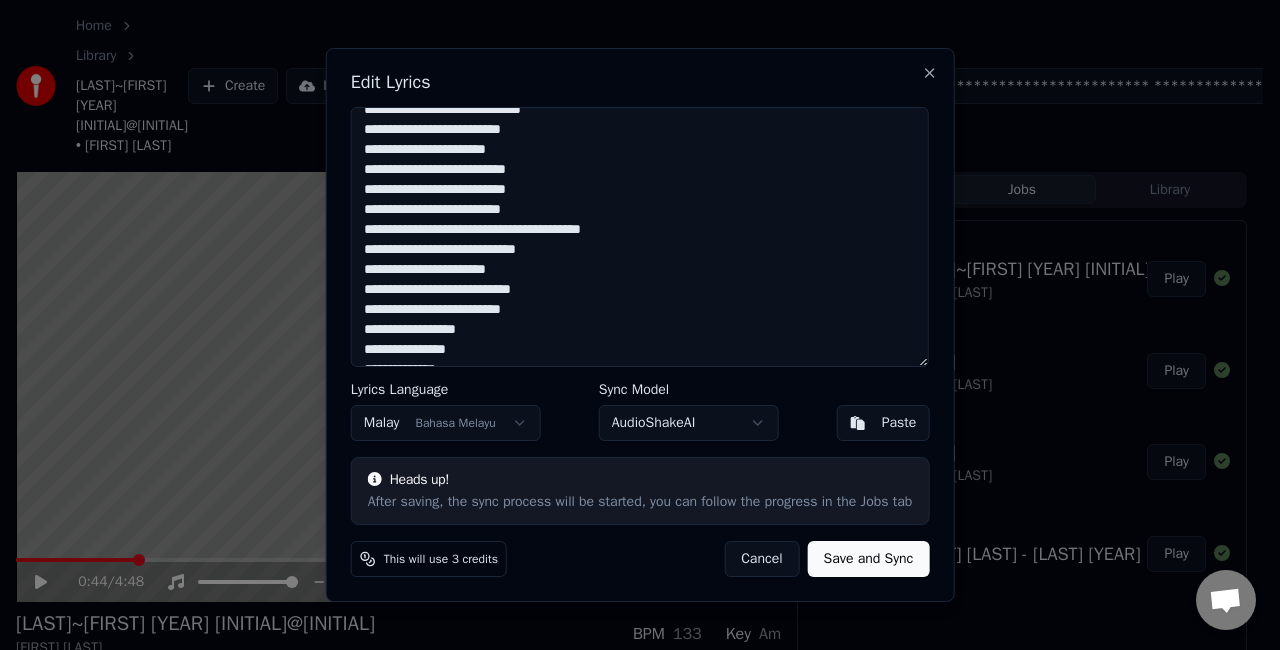 click on "**********" at bounding box center [640, 237] 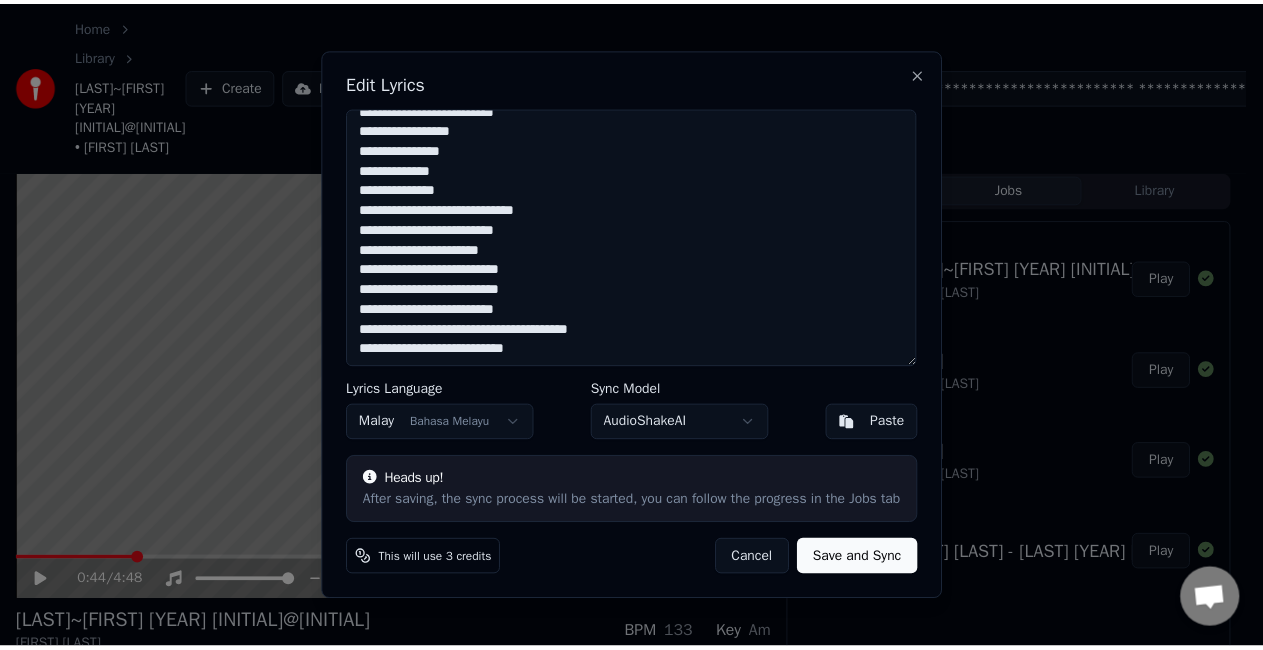scroll, scrollTop: 376, scrollLeft: 0, axis: vertical 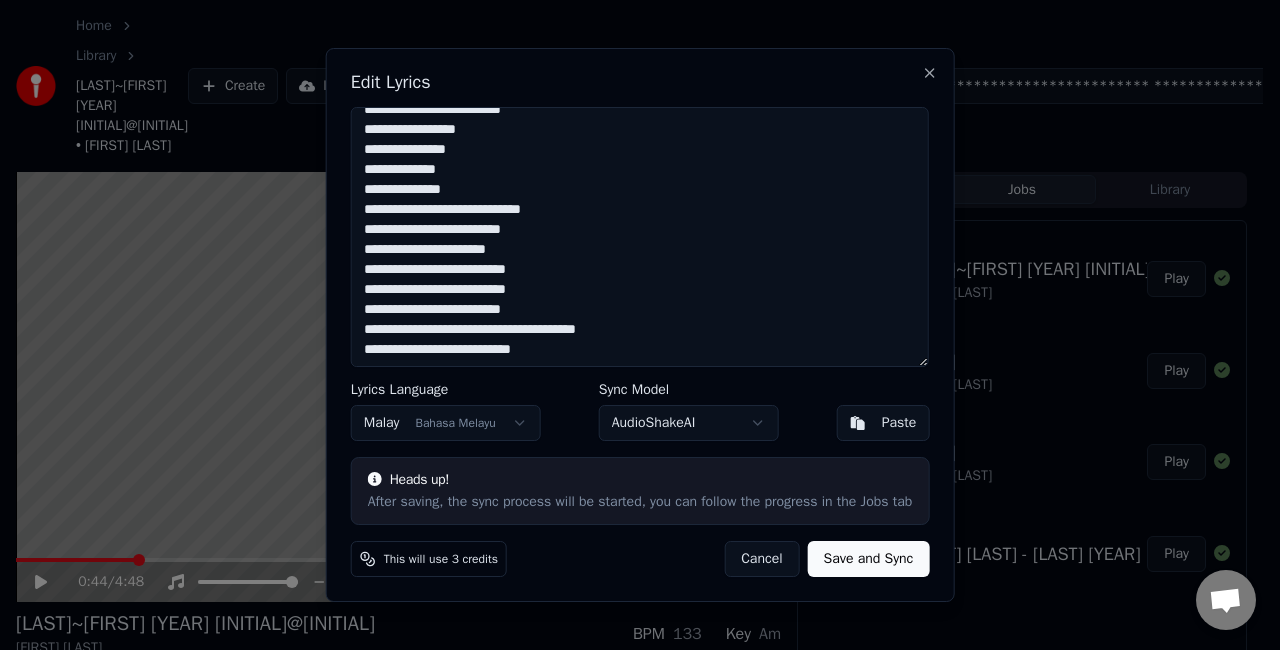 type on "**********" 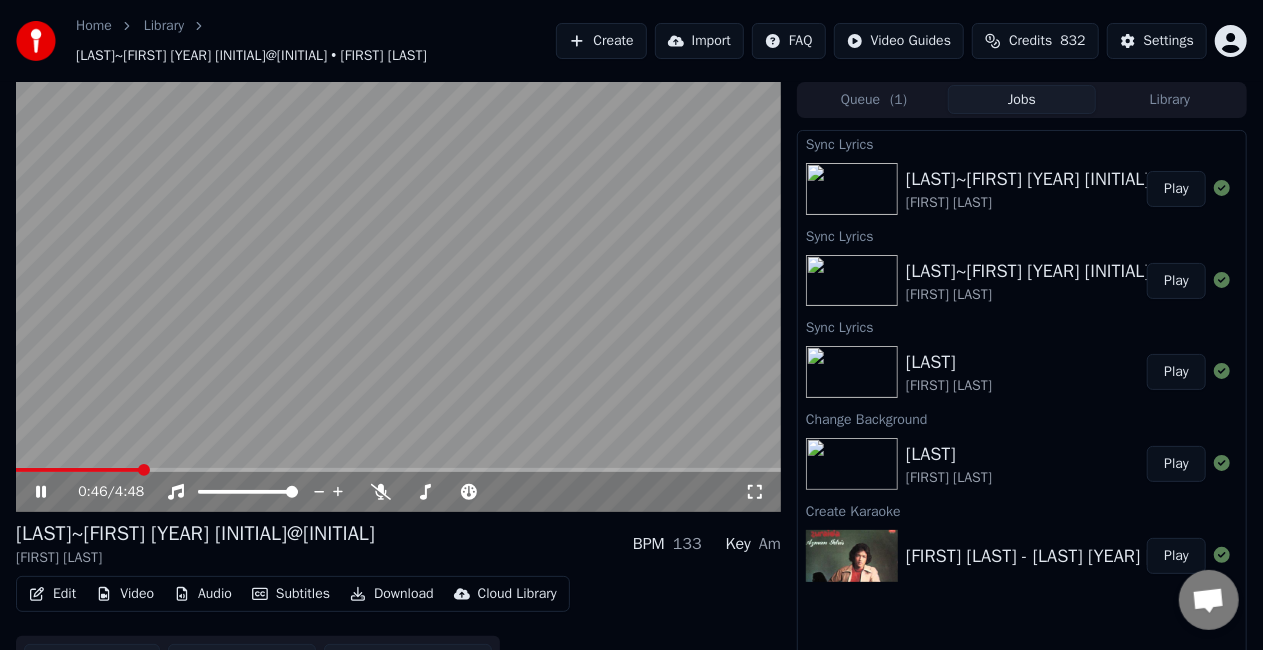 click on "Play" at bounding box center [1176, 189] 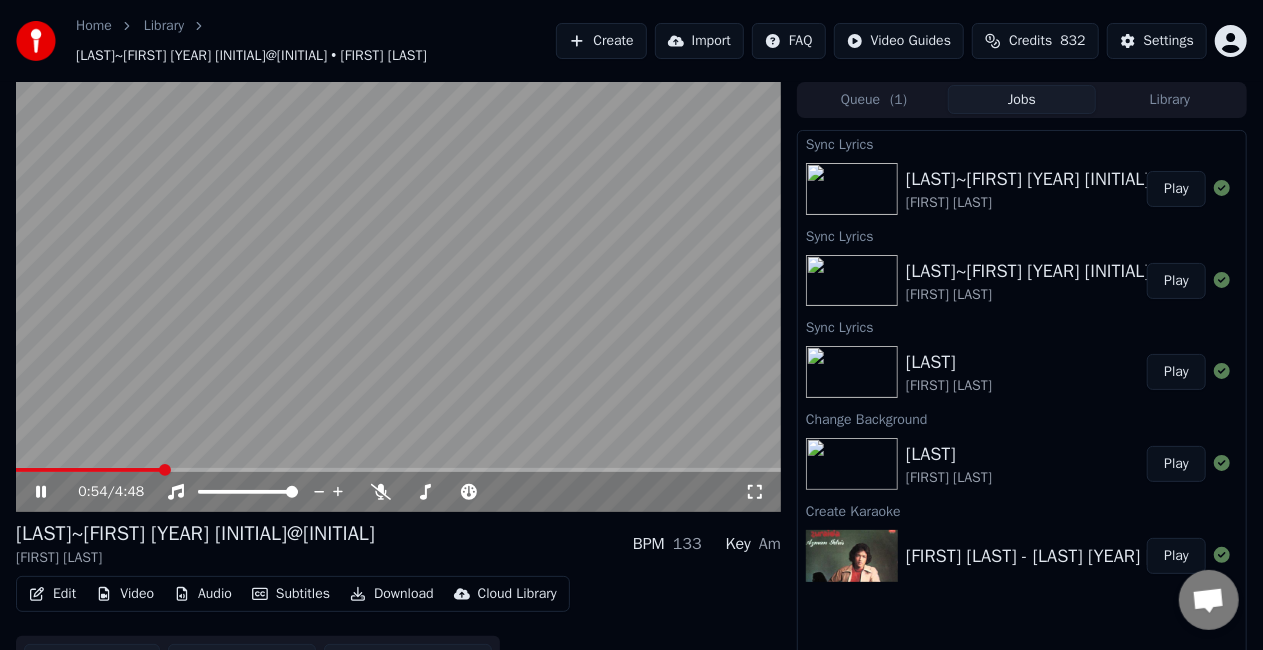 click on "Subtitles" at bounding box center [291, 594] 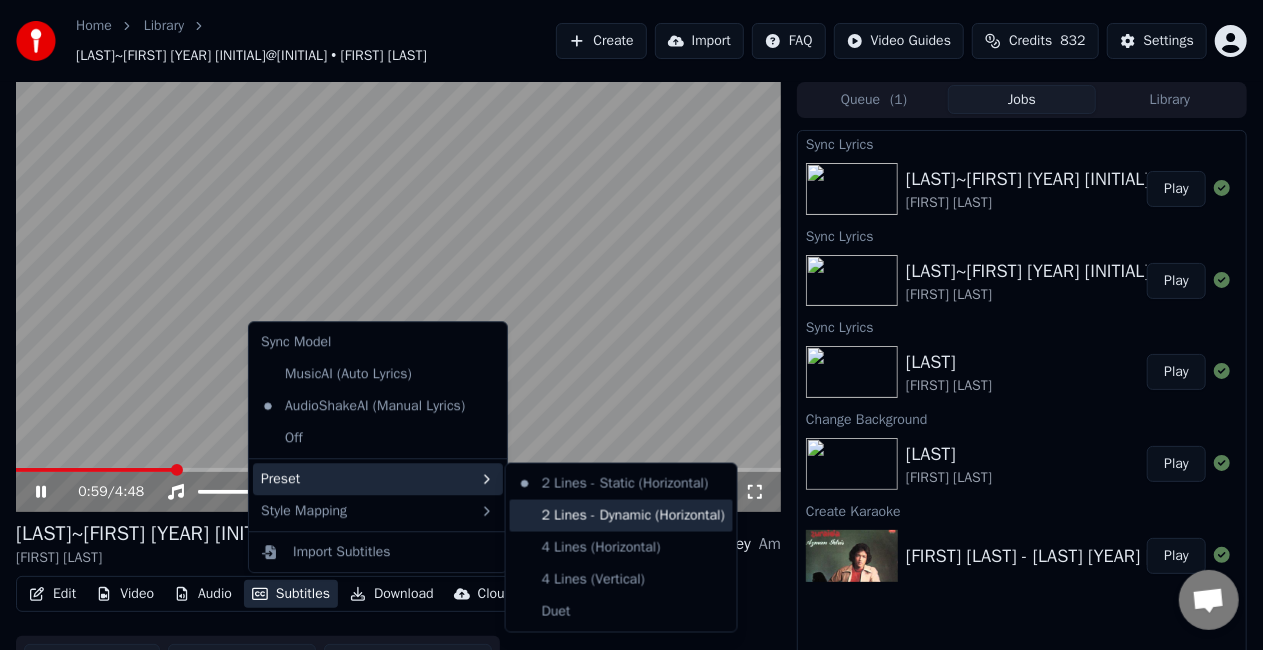 click on "2 Lines - Dynamic (Horizontal)" at bounding box center [621, 516] 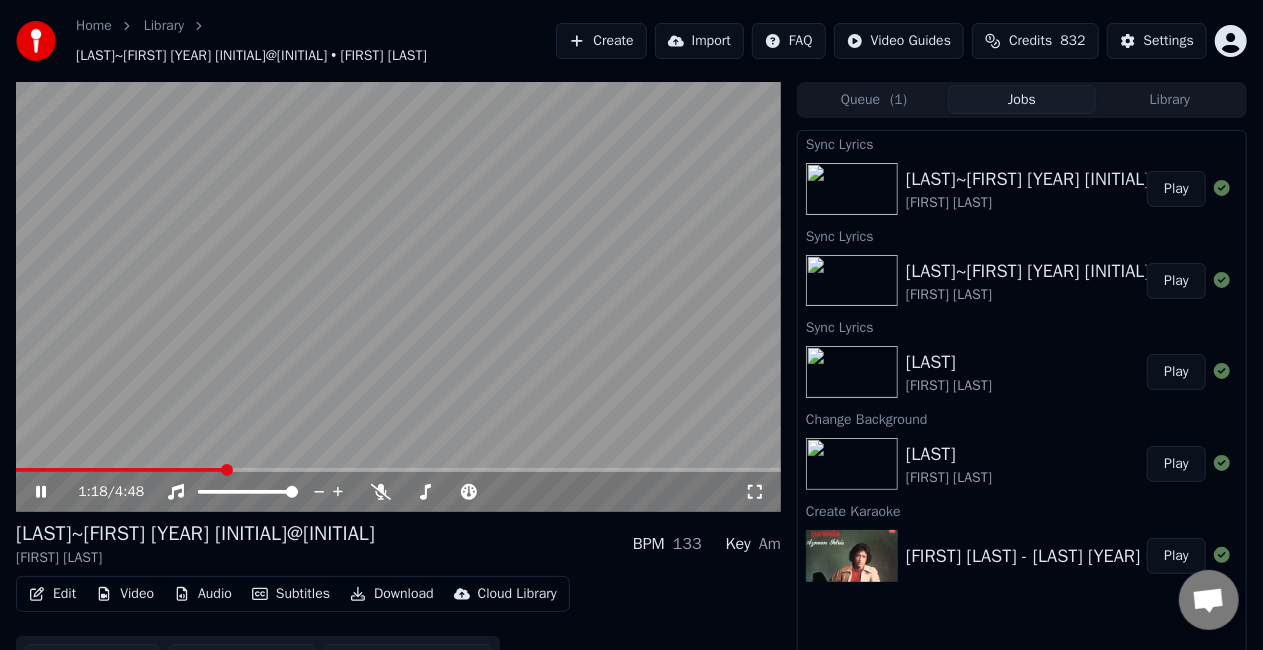 click on "Play" at bounding box center [1176, 189] 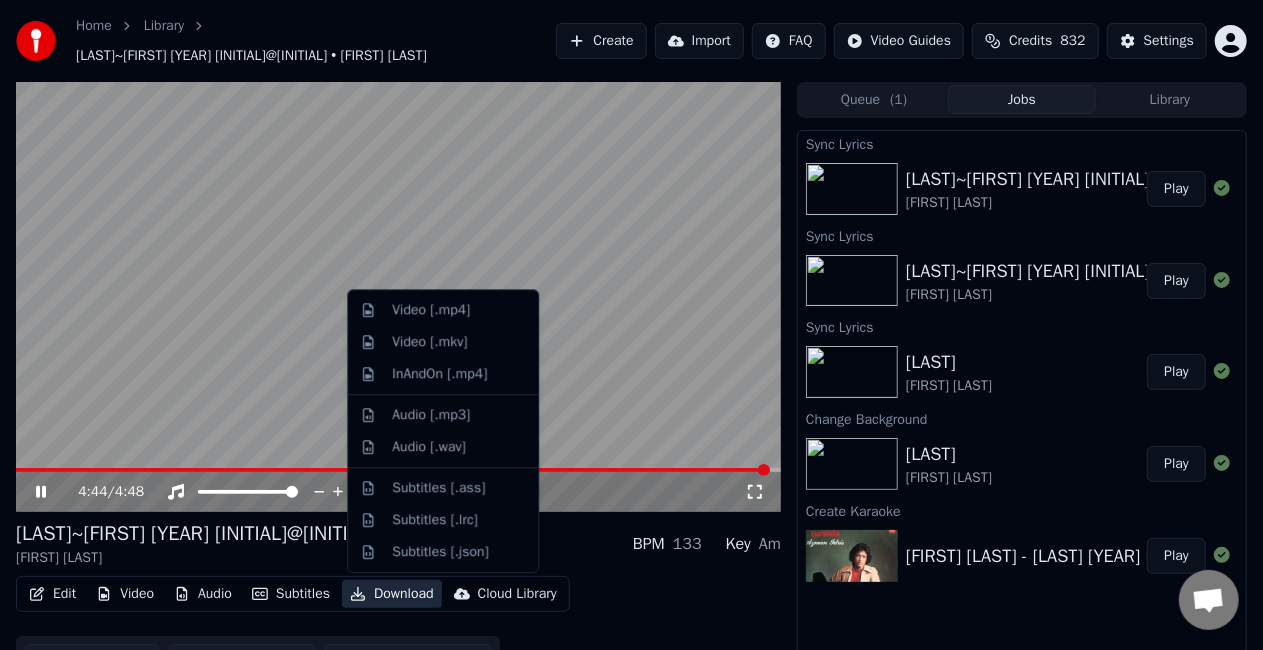click on "Download" at bounding box center [392, 594] 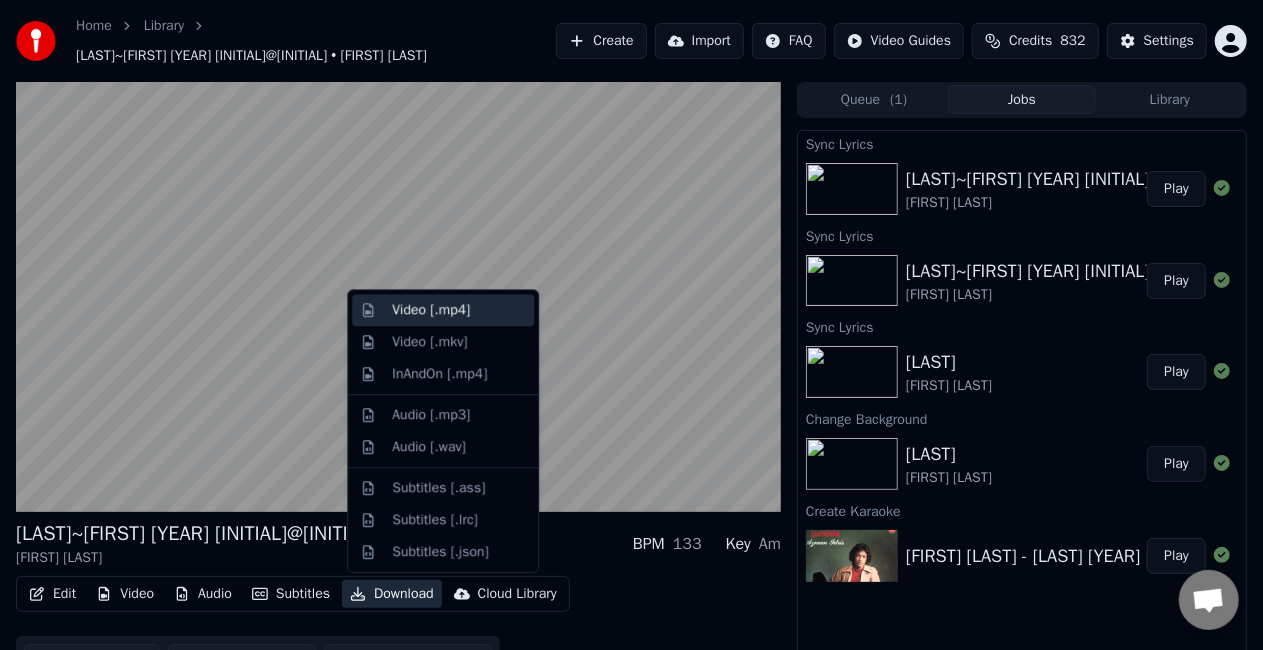 click on "Video [.mp4]" at bounding box center (431, 310) 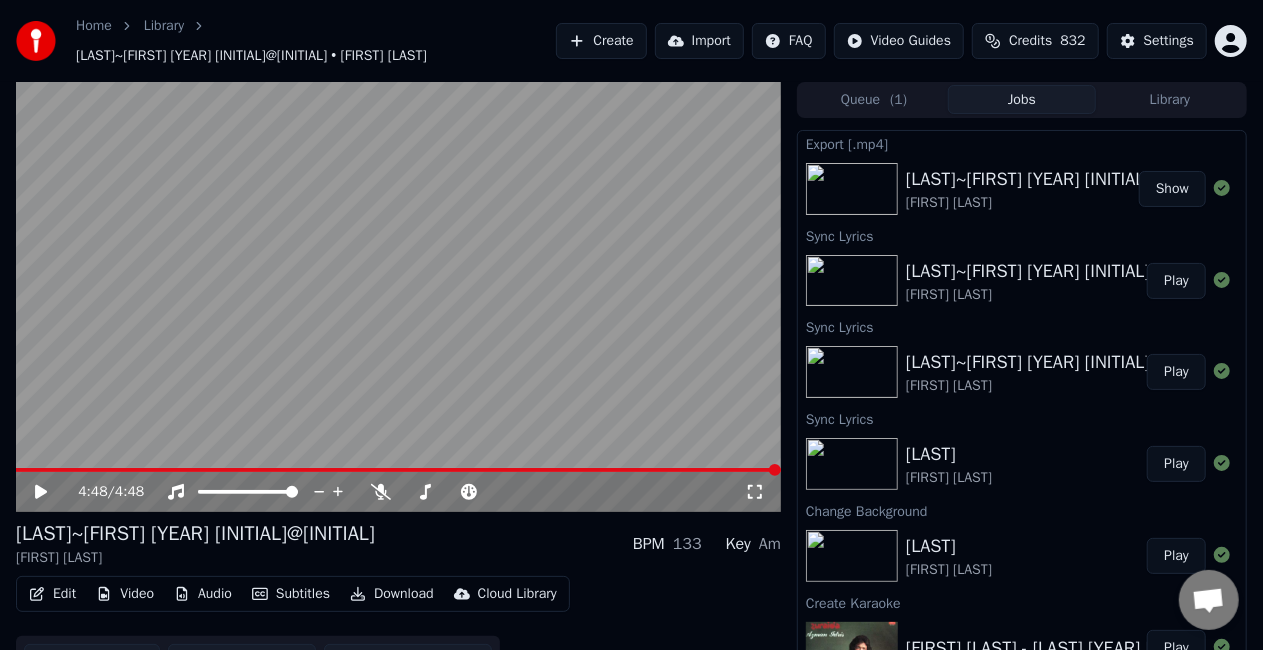 click on "Show" at bounding box center (1172, 189) 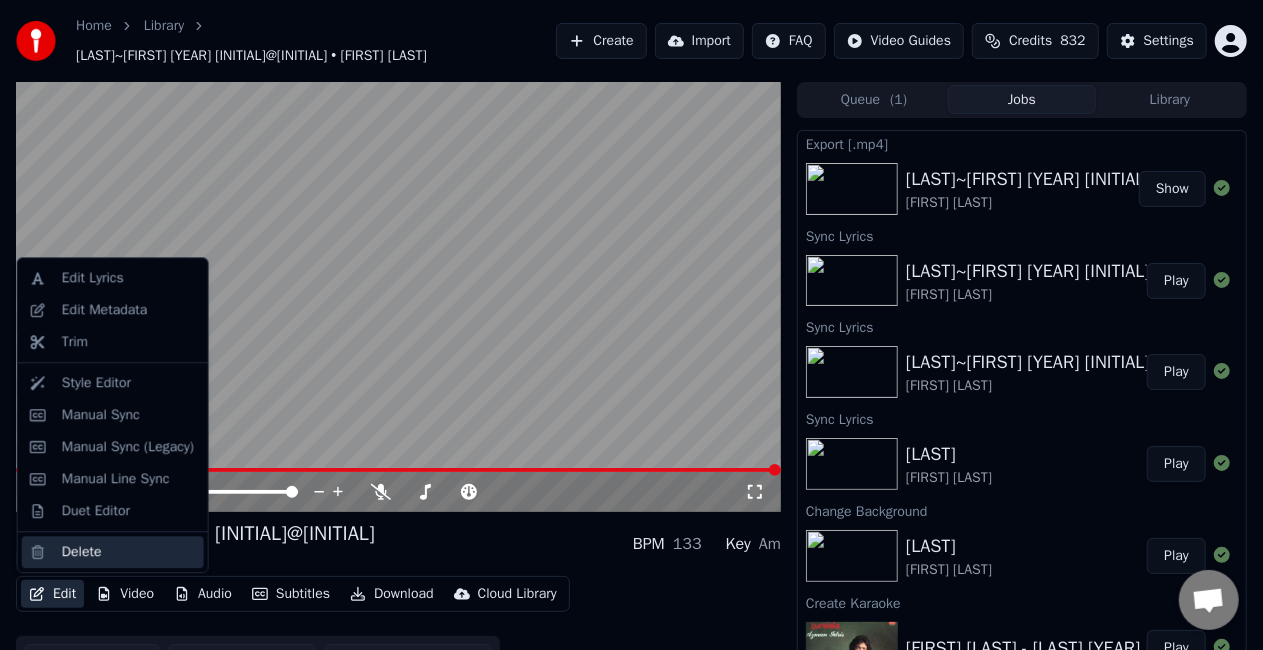 click on "Delete" at bounding box center (129, 552) 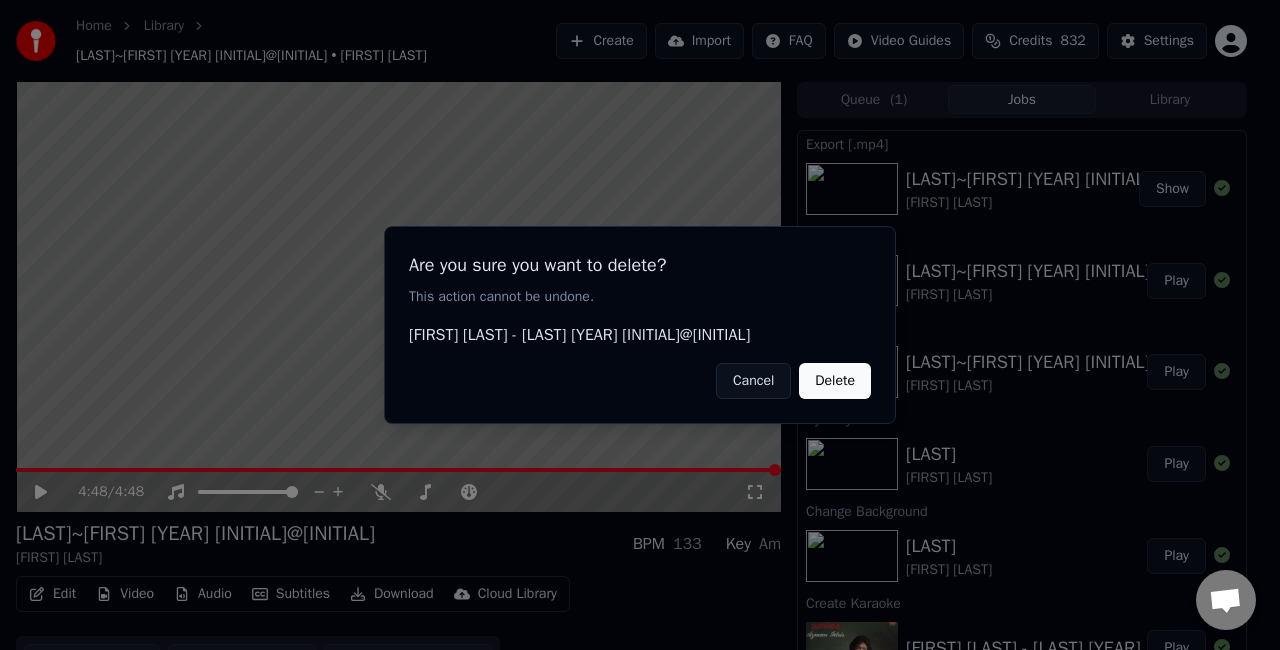 click on "Delete" at bounding box center [835, 381] 